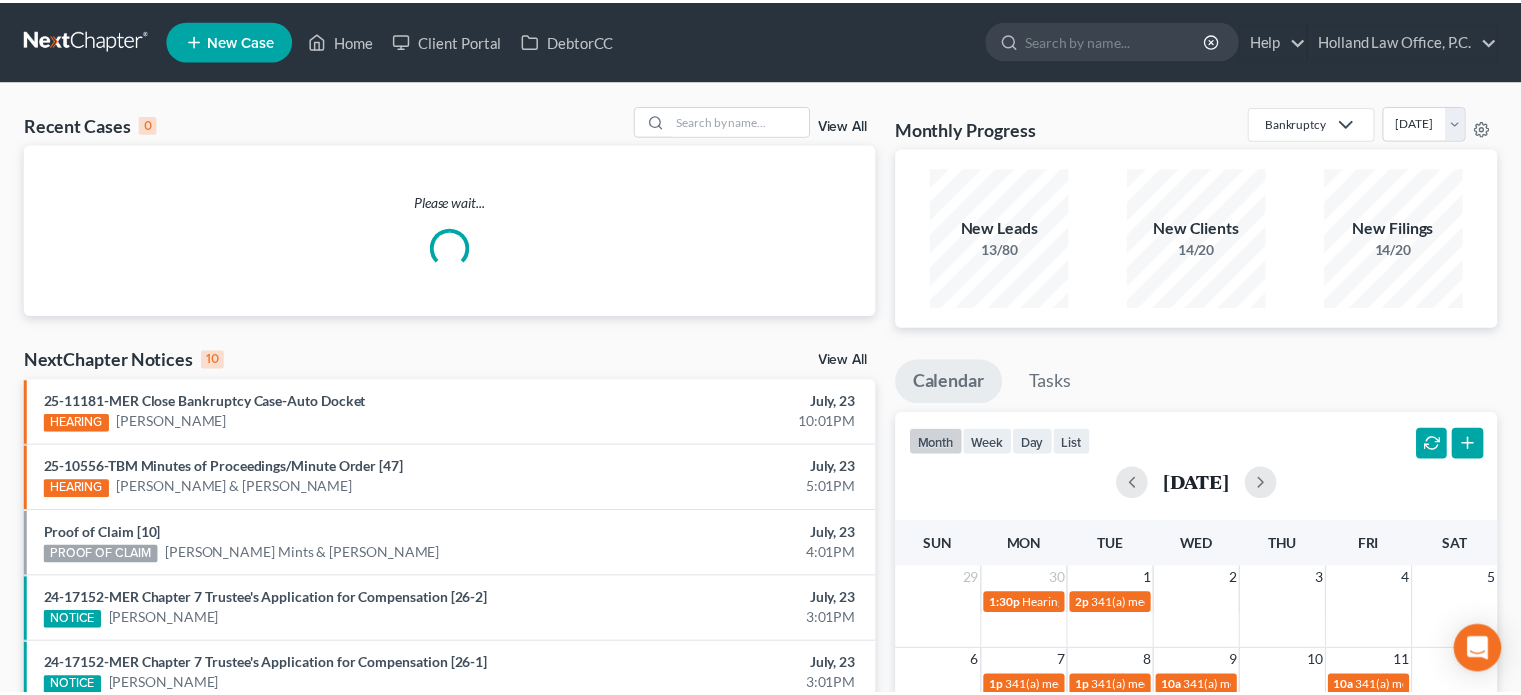 scroll, scrollTop: 0, scrollLeft: 0, axis: both 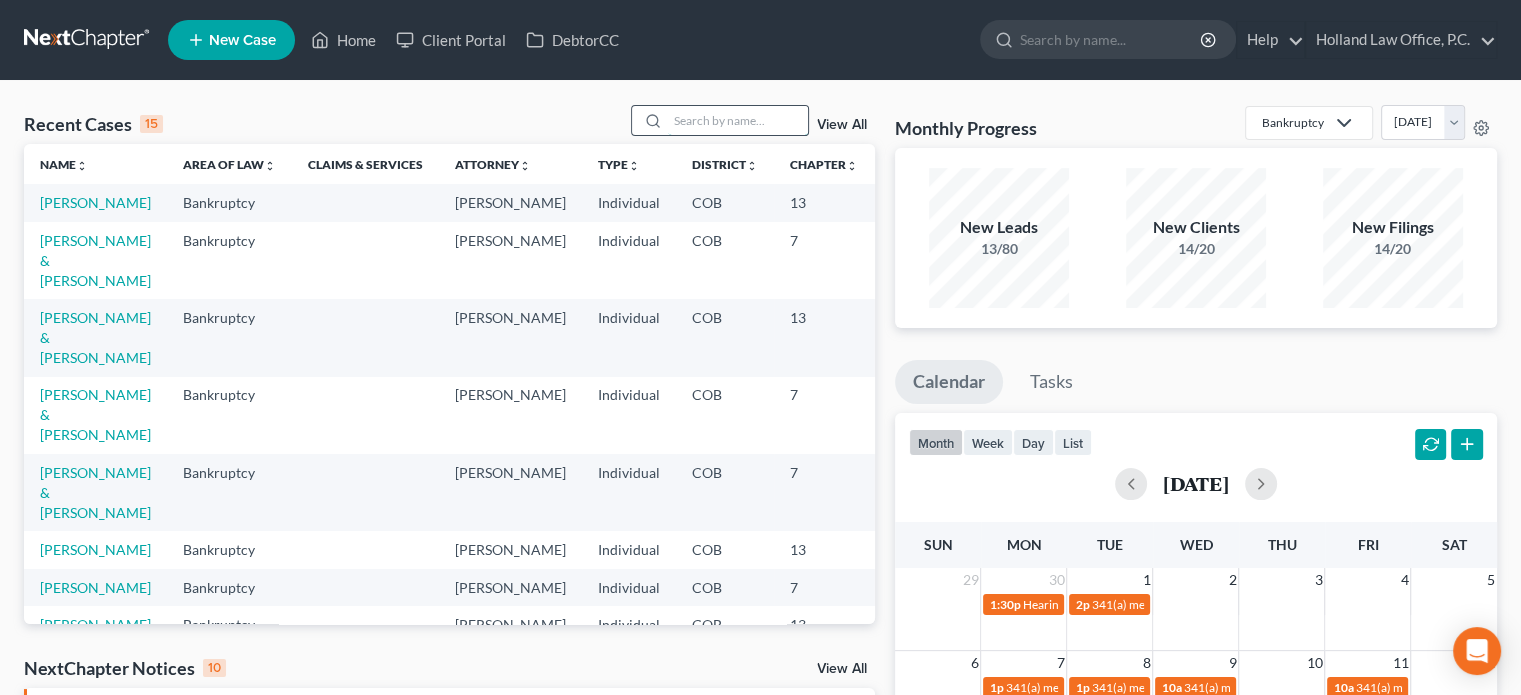 click at bounding box center [738, 120] 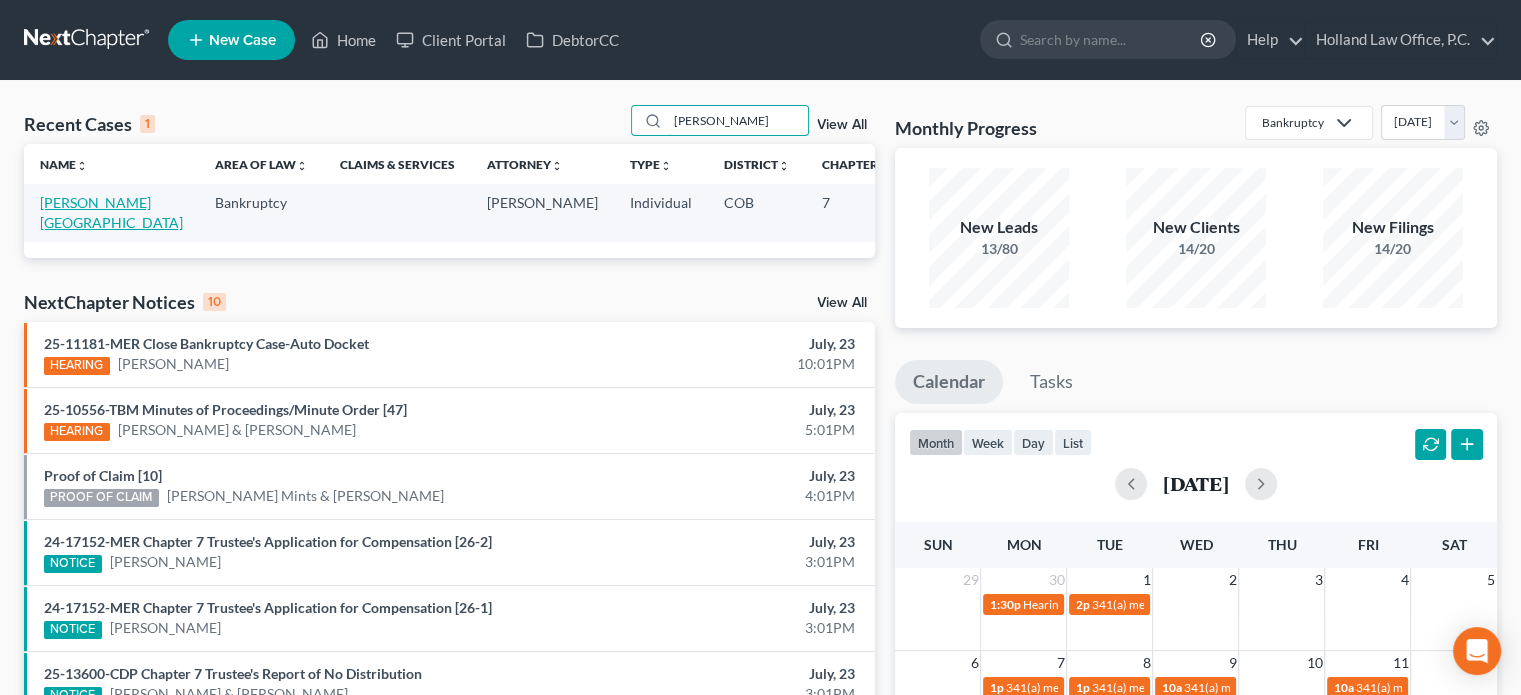 type on "[PERSON_NAME]" 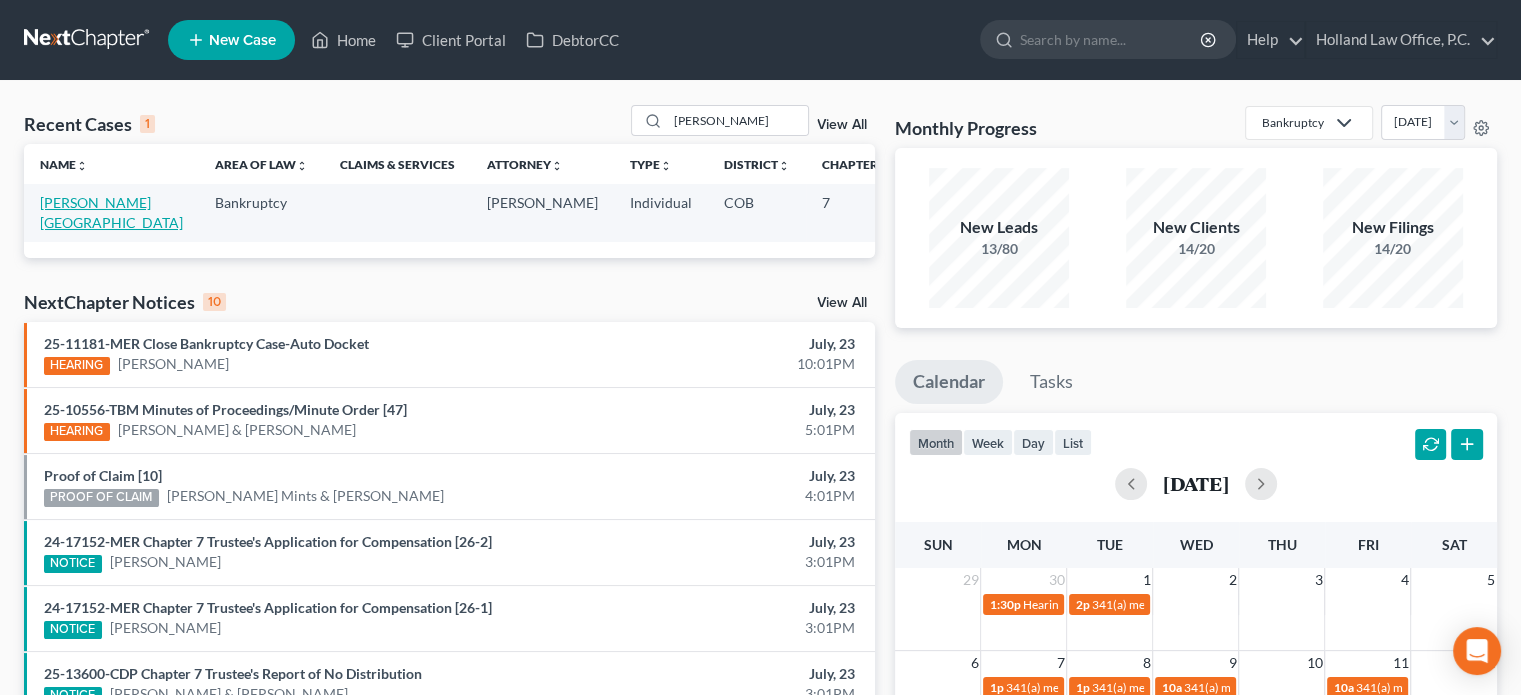 click on "[PERSON_NAME][GEOGRAPHIC_DATA]" at bounding box center [111, 212] 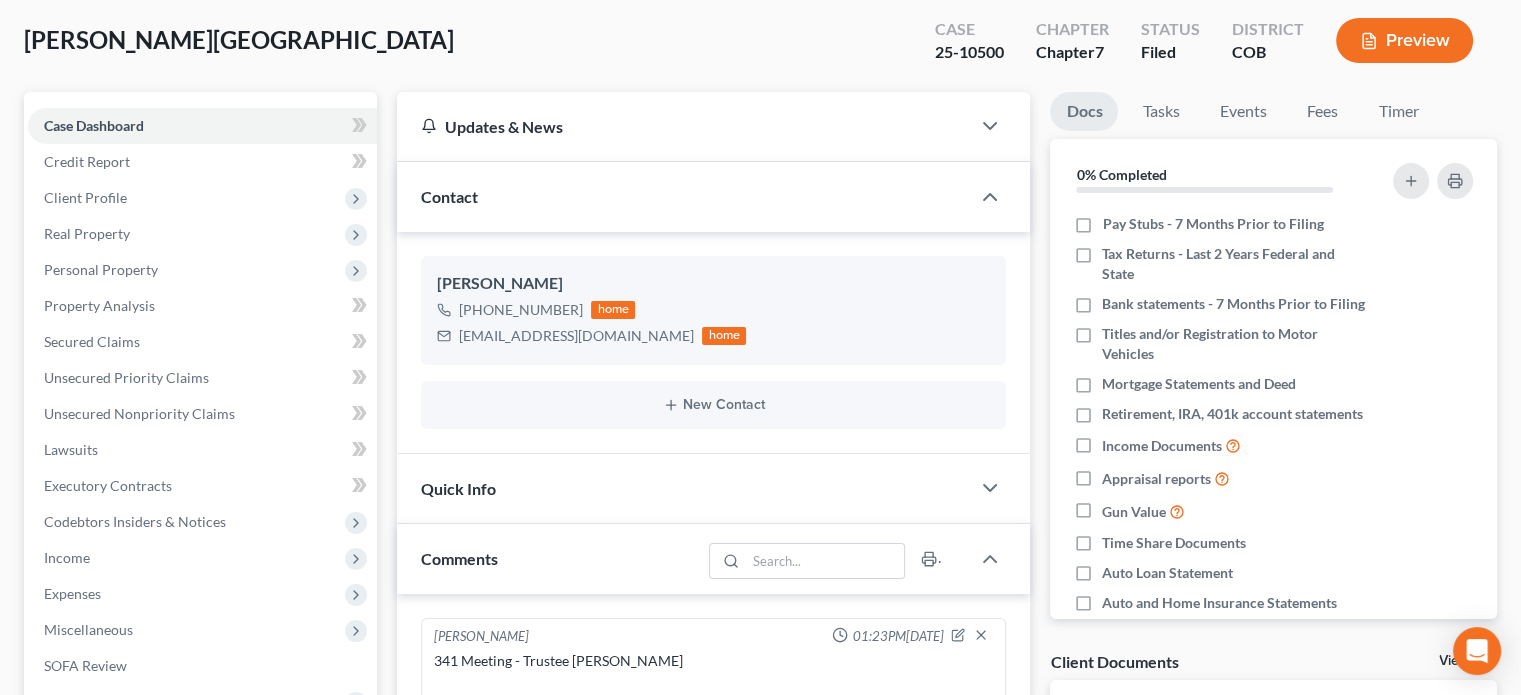 scroll, scrollTop: 0, scrollLeft: 0, axis: both 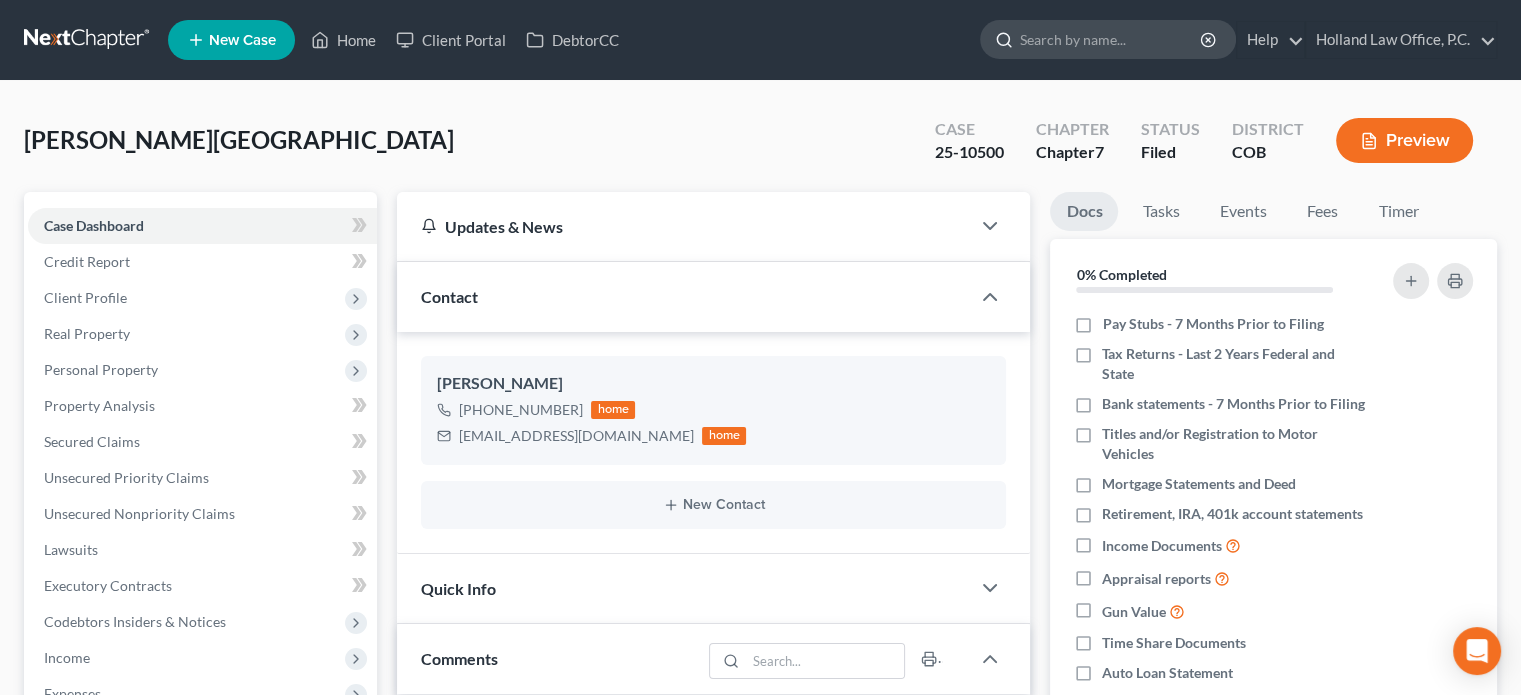 click at bounding box center [1111, 39] 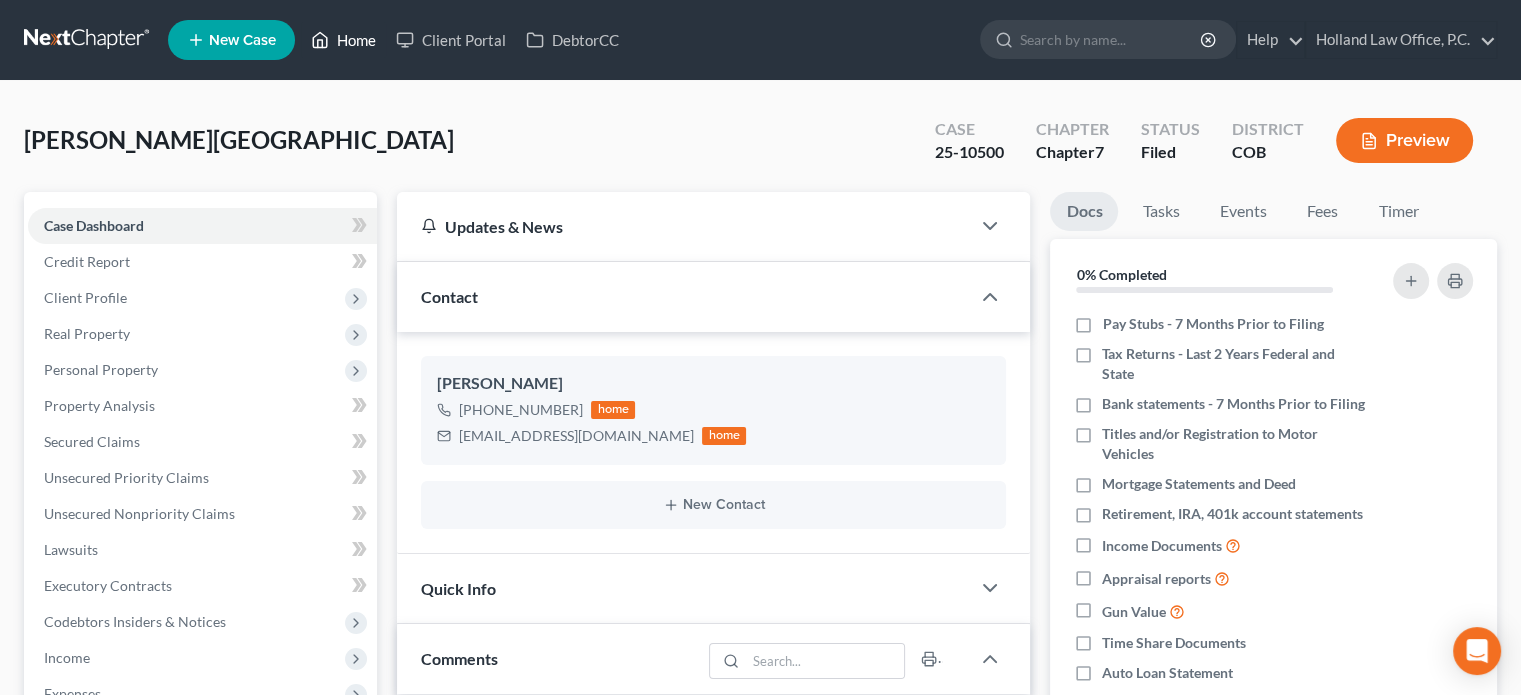 click on "Home" at bounding box center (343, 40) 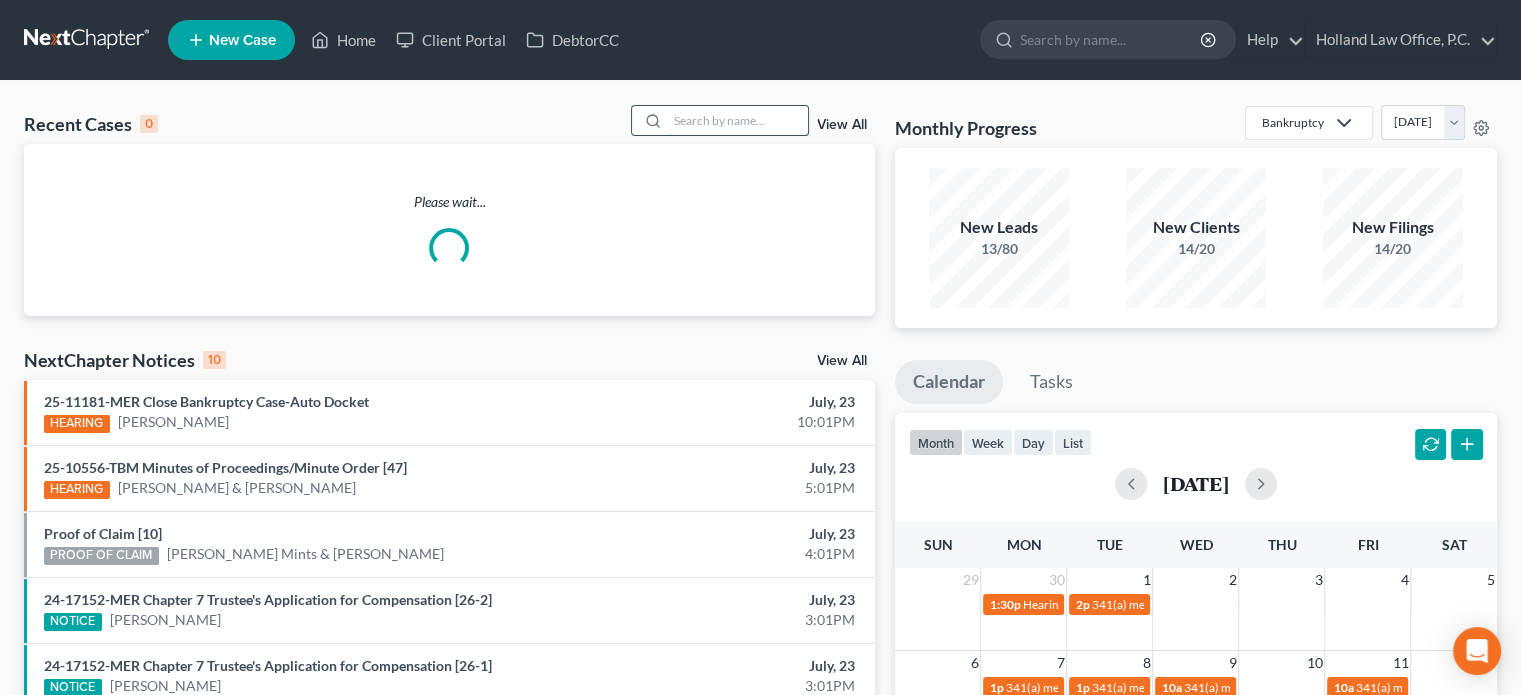 click at bounding box center (738, 120) 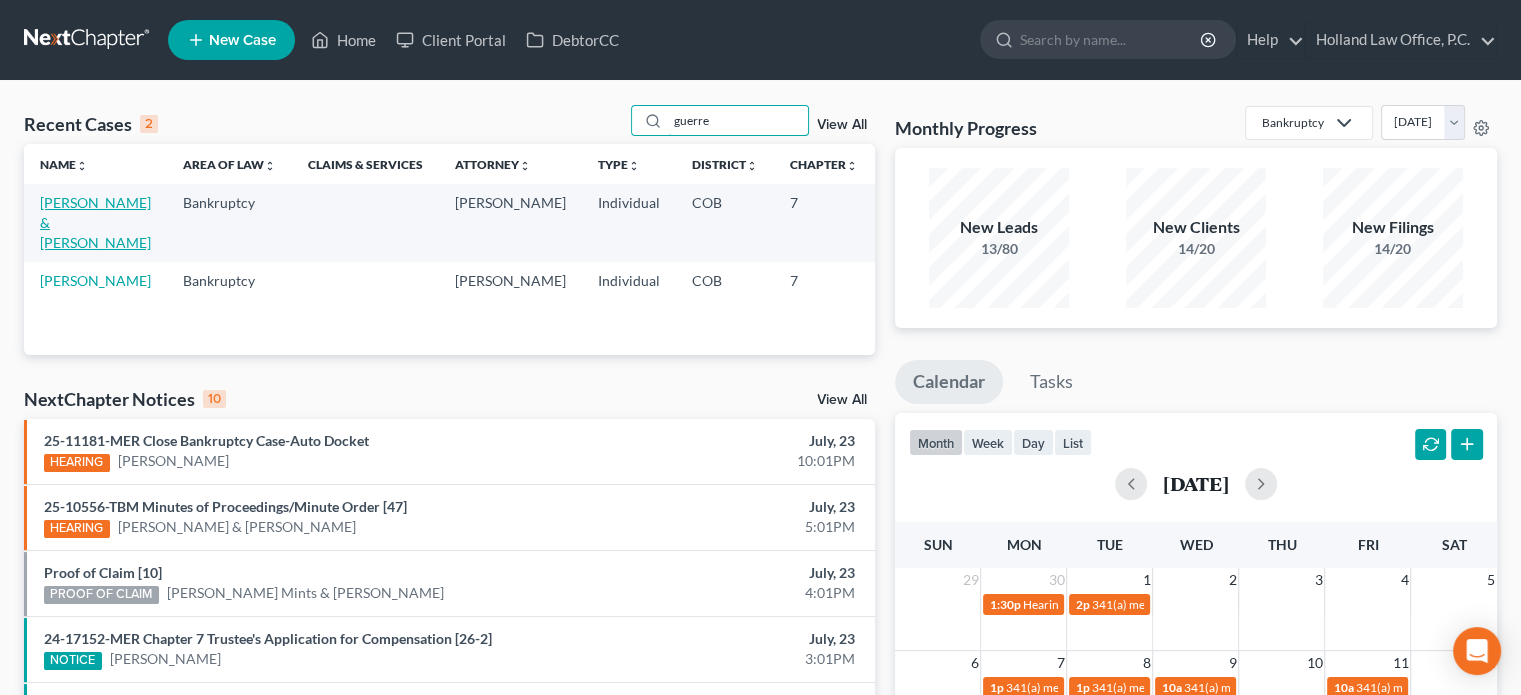 type on "guerre" 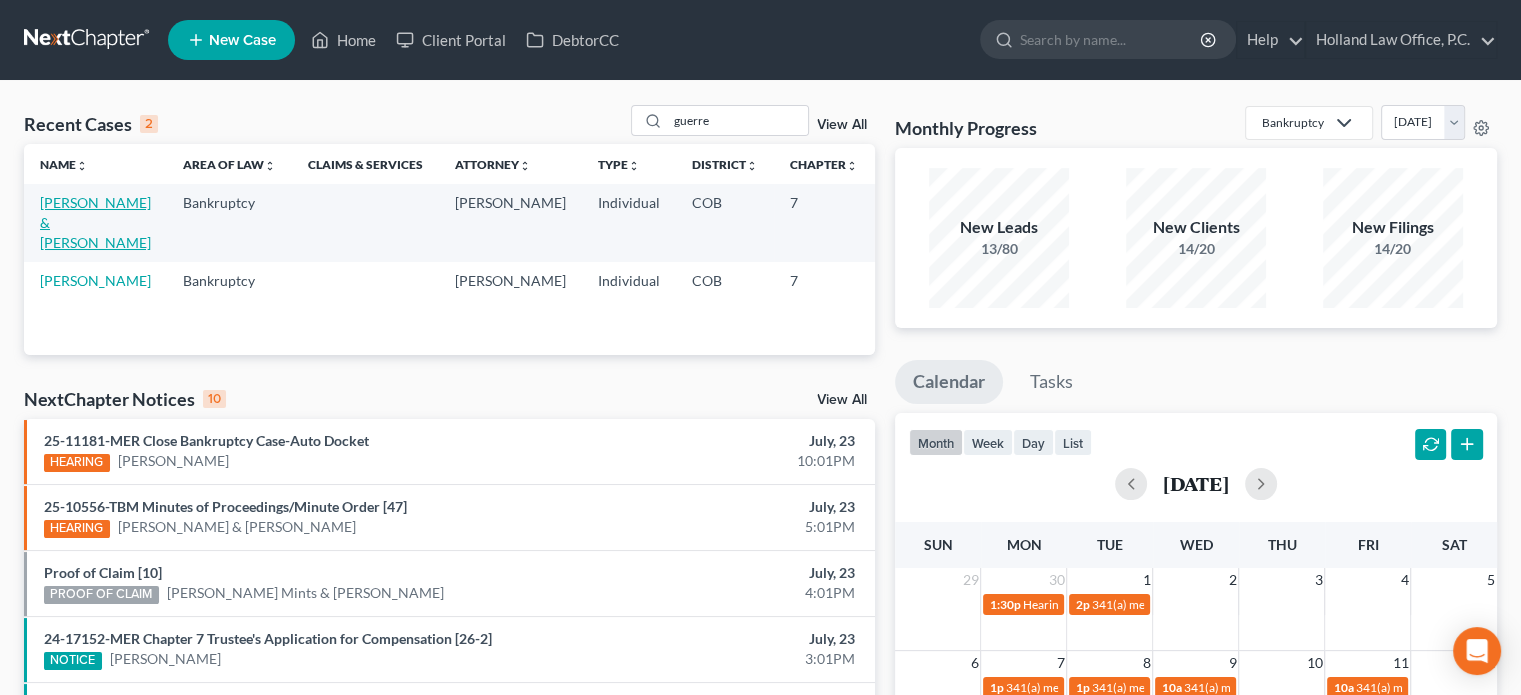 click on "[PERSON_NAME] & [PERSON_NAME]" at bounding box center (95, 222) 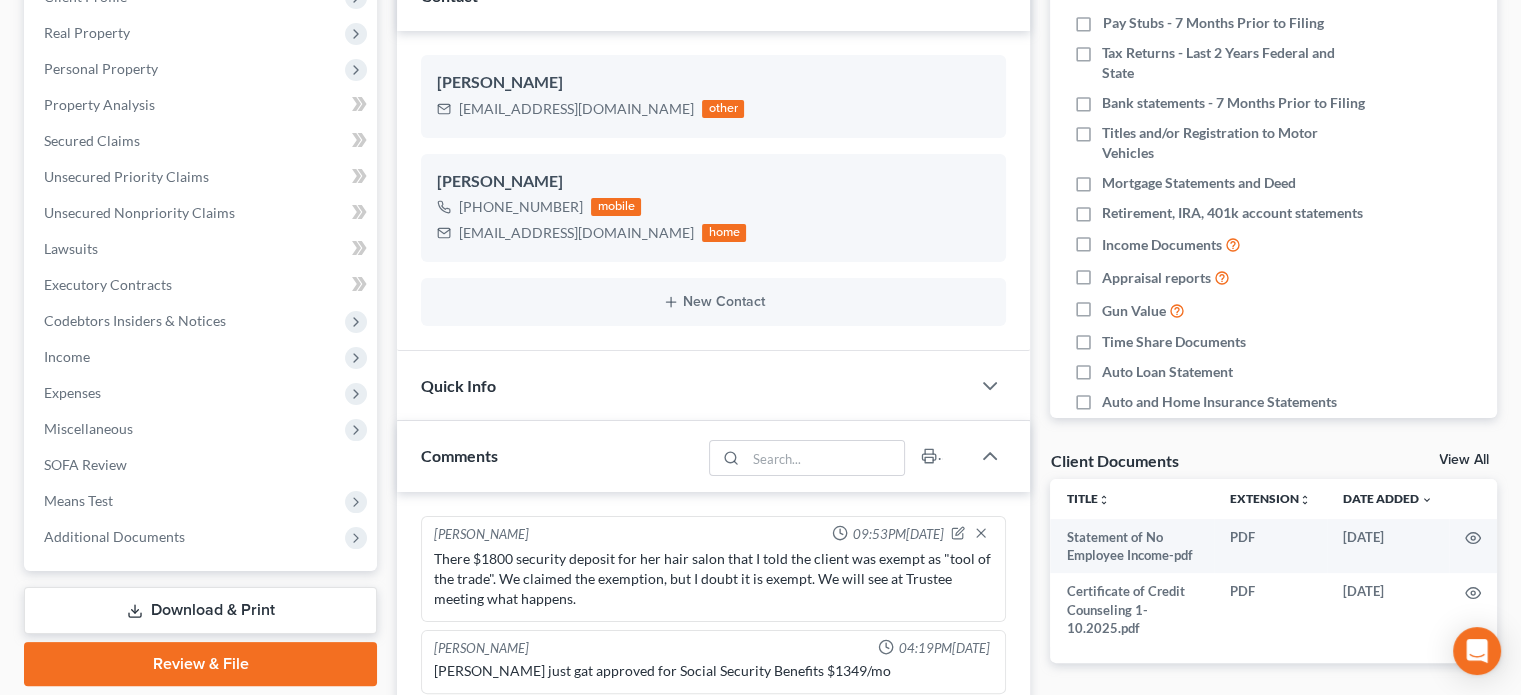 scroll, scrollTop: 500, scrollLeft: 0, axis: vertical 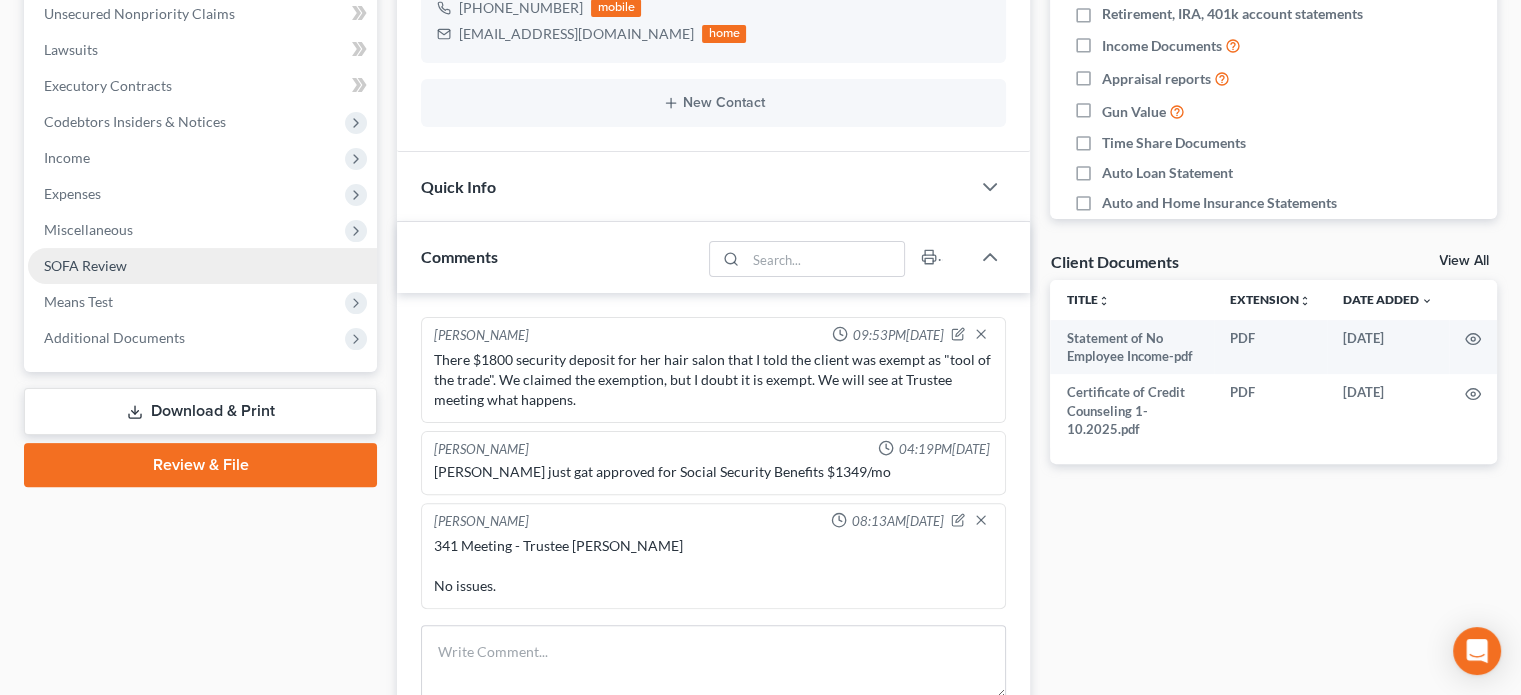 click on "SOFA Review" at bounding box center [85, 265] 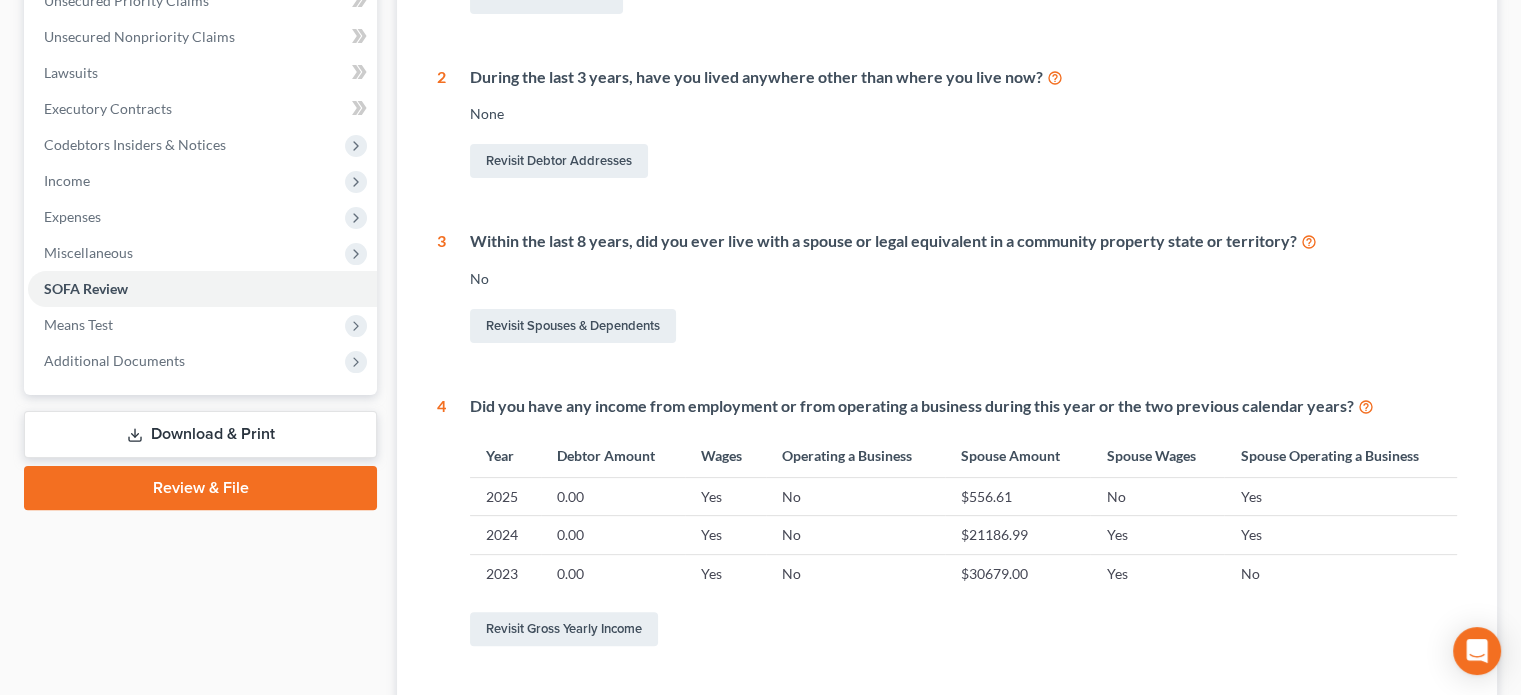 scroll, scrollTop: 466, scrollLeft: 0, axis: vertical 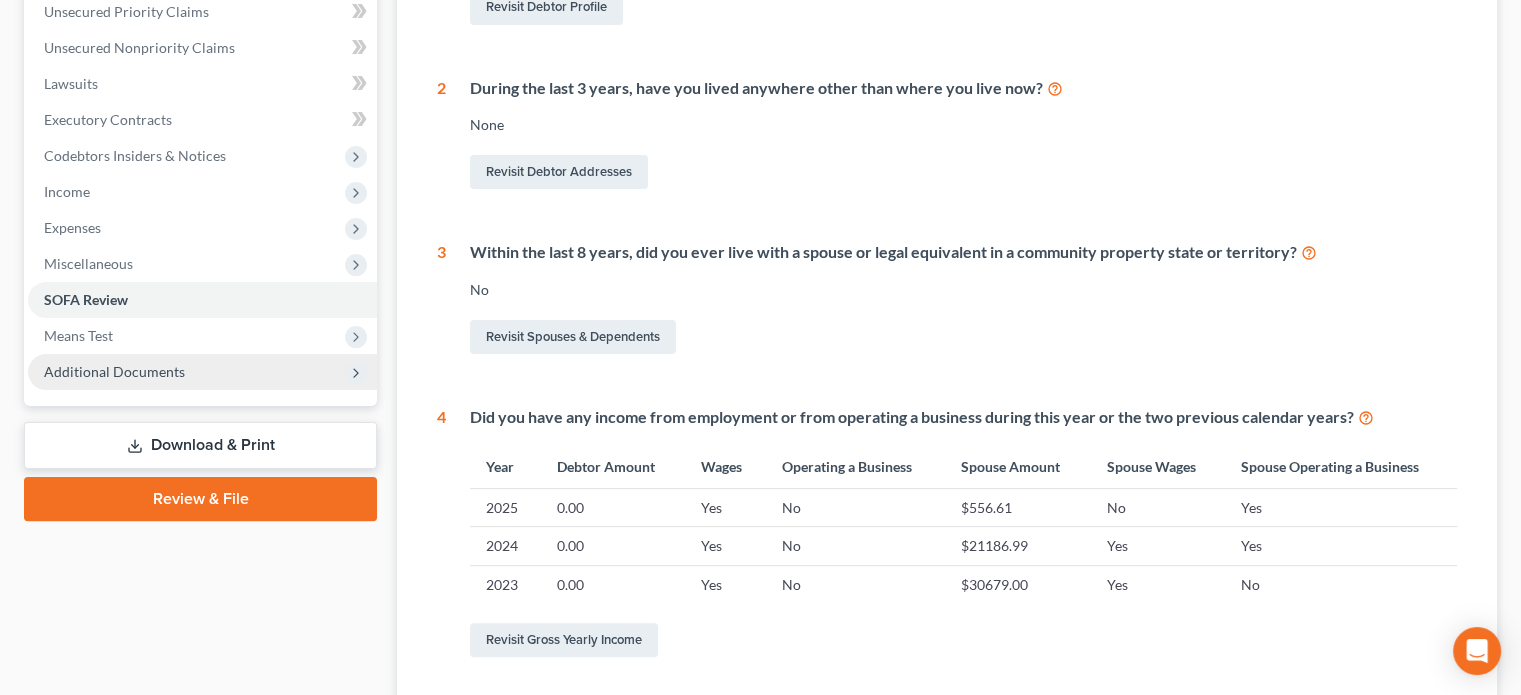 click on "Additional Documents" at bounding box center (114, 371) 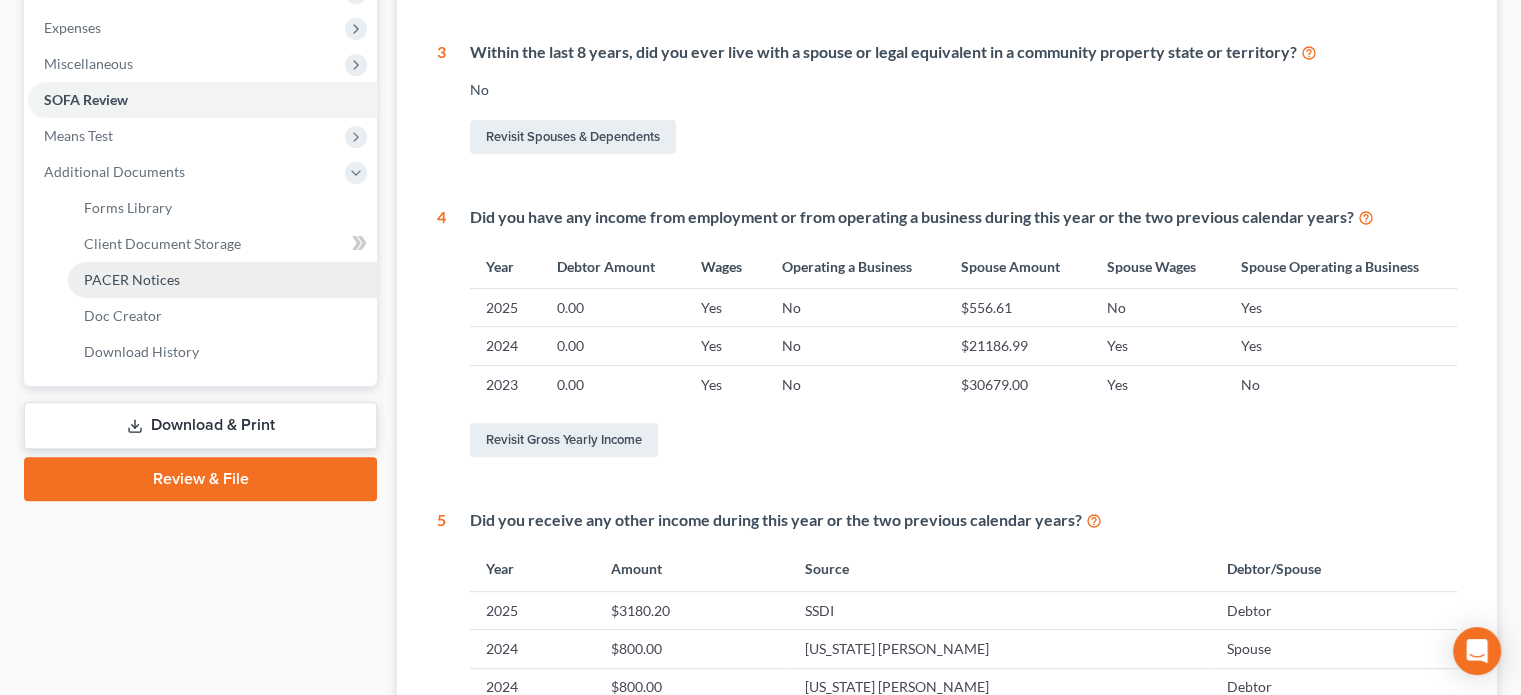 click on "PACER Notices" at bounding box center (132, 279) 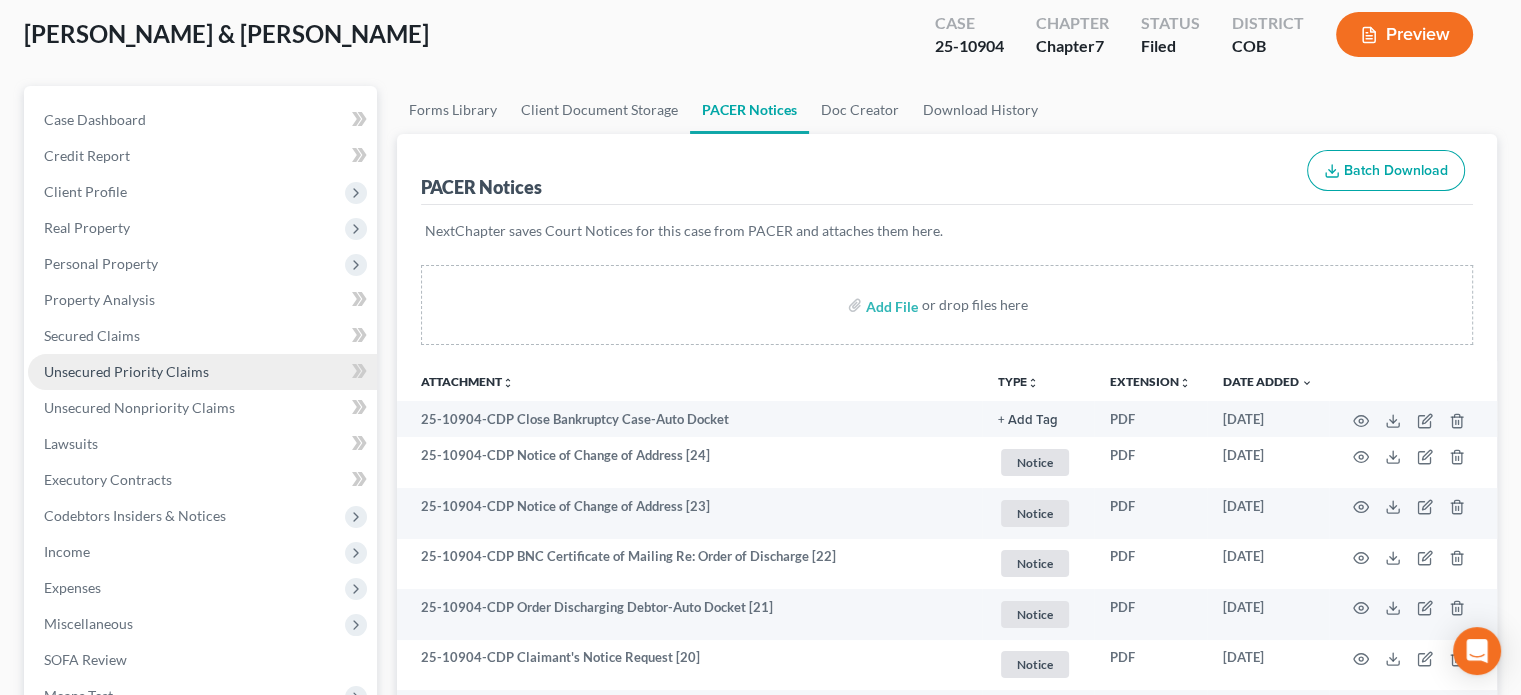 scroll, scrollTop: 0, scrollLeft: 0, axis: both 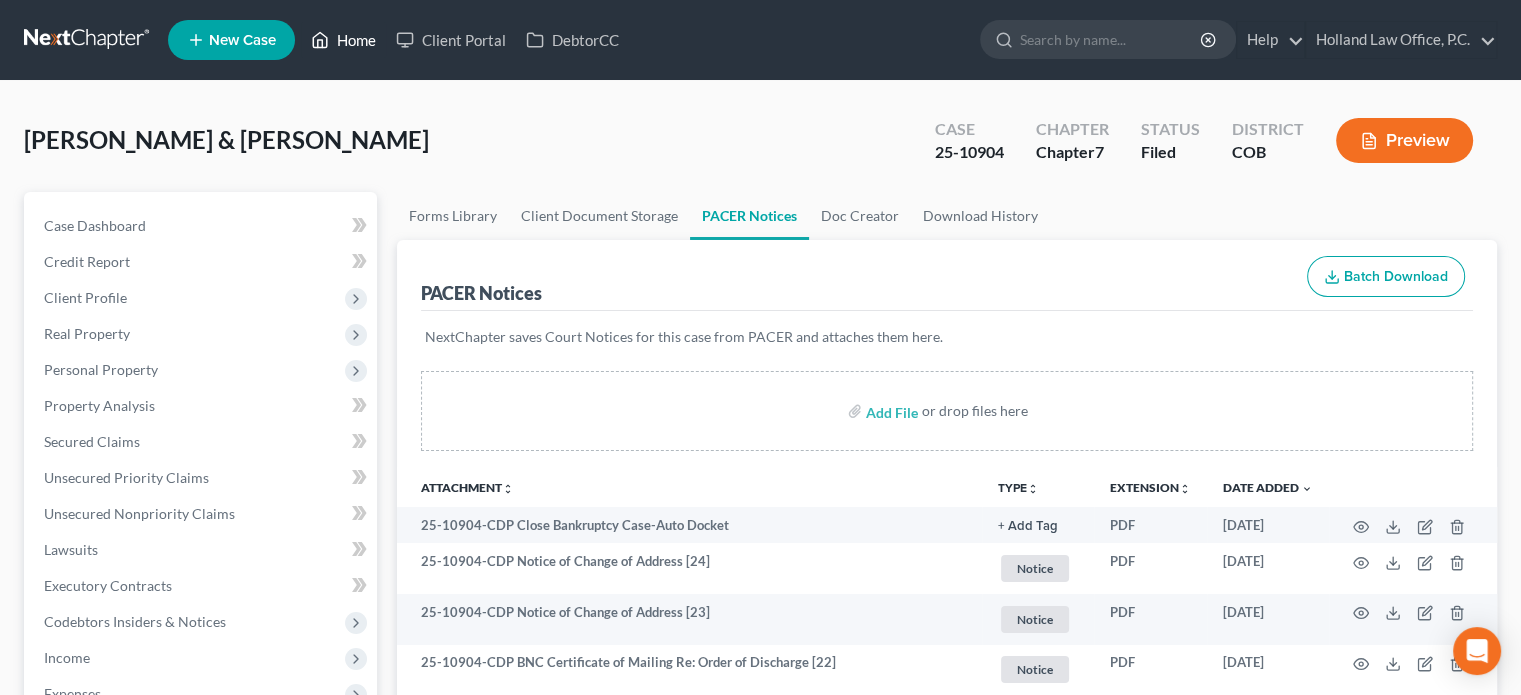 click on "Home" at bounding box center [343, 40] 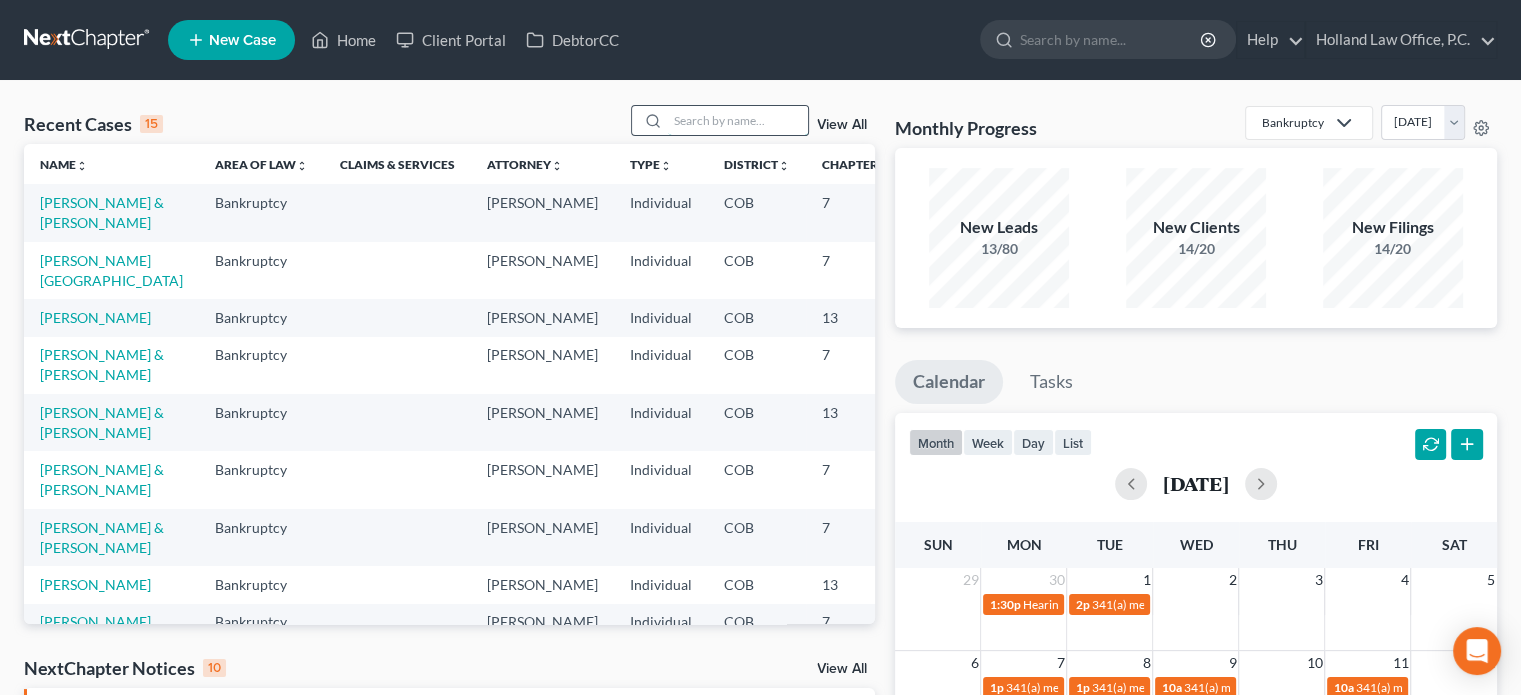click at bounding box center [738, 120] 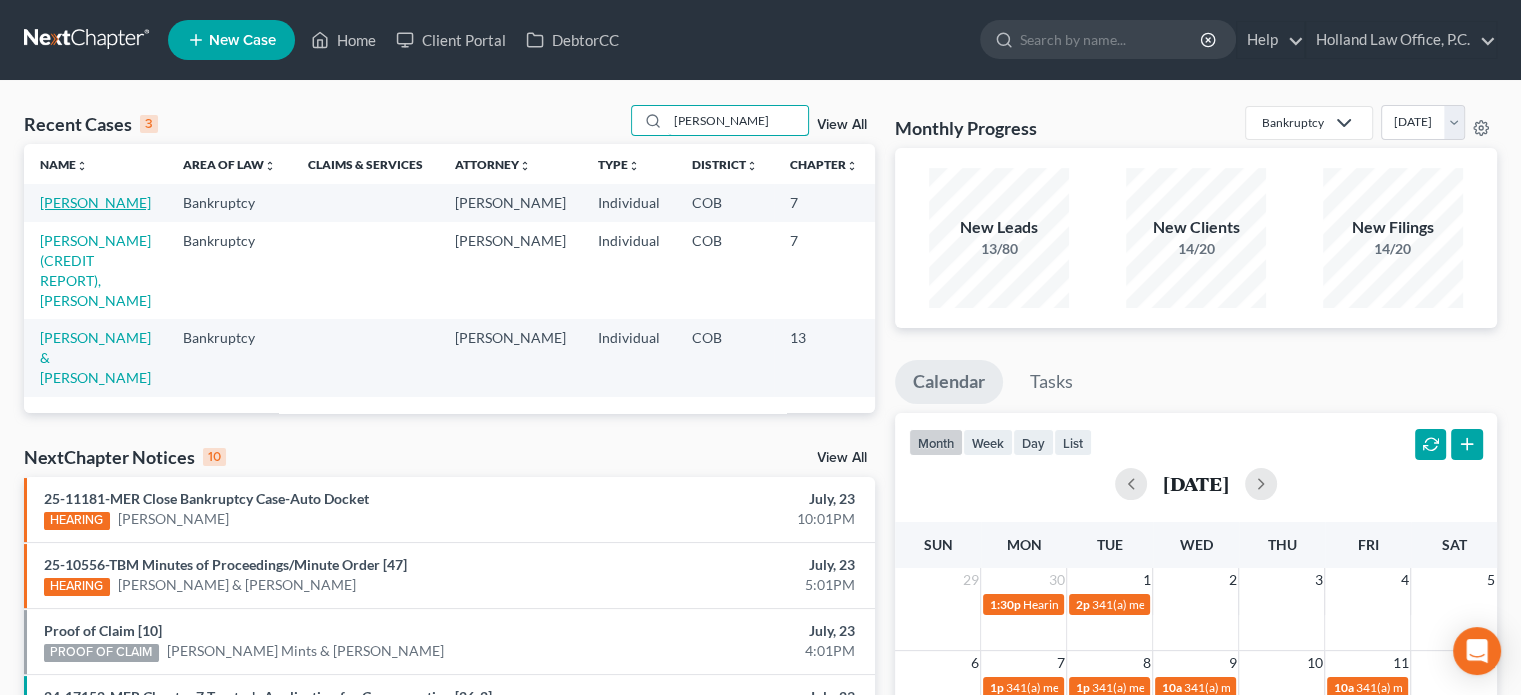 type on "[PERSON_NAME]" 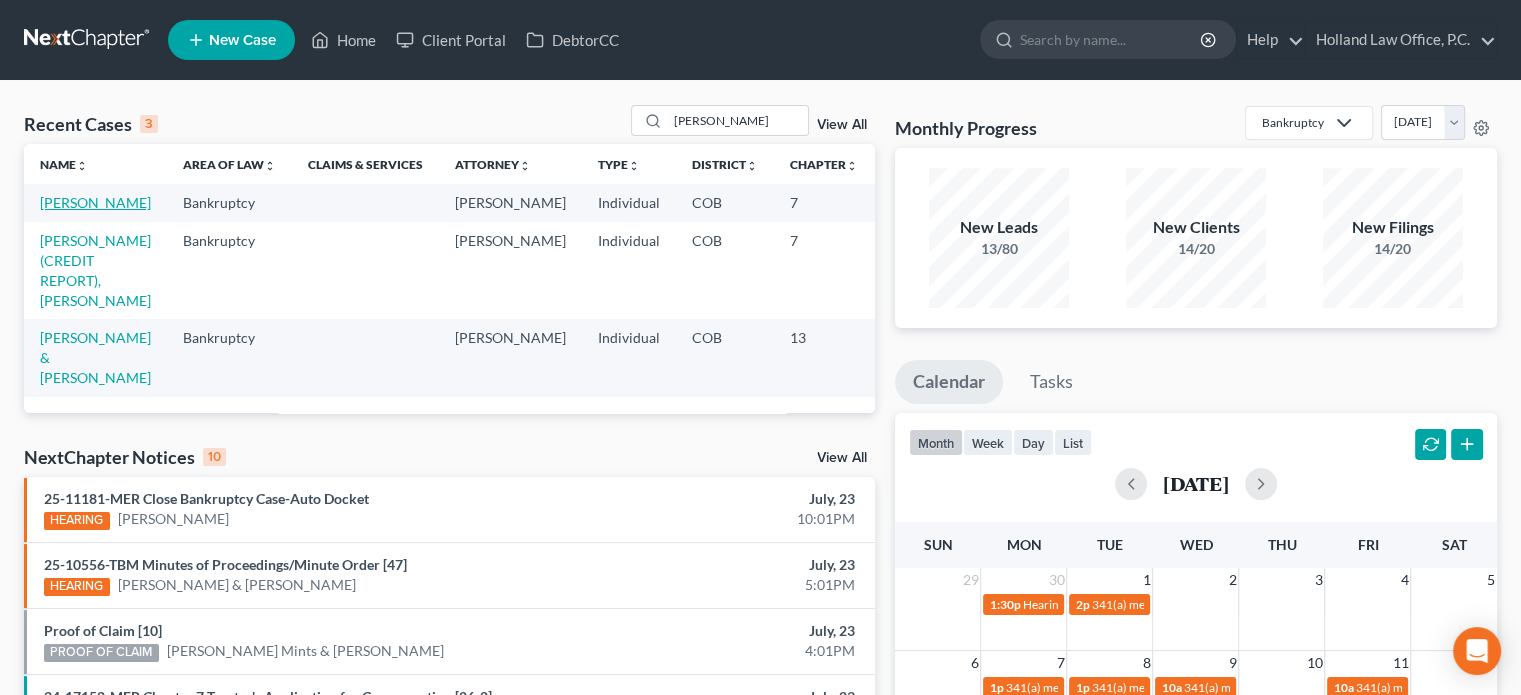 click on "[PERSON_NAME]" at bounding box center [95, 202] 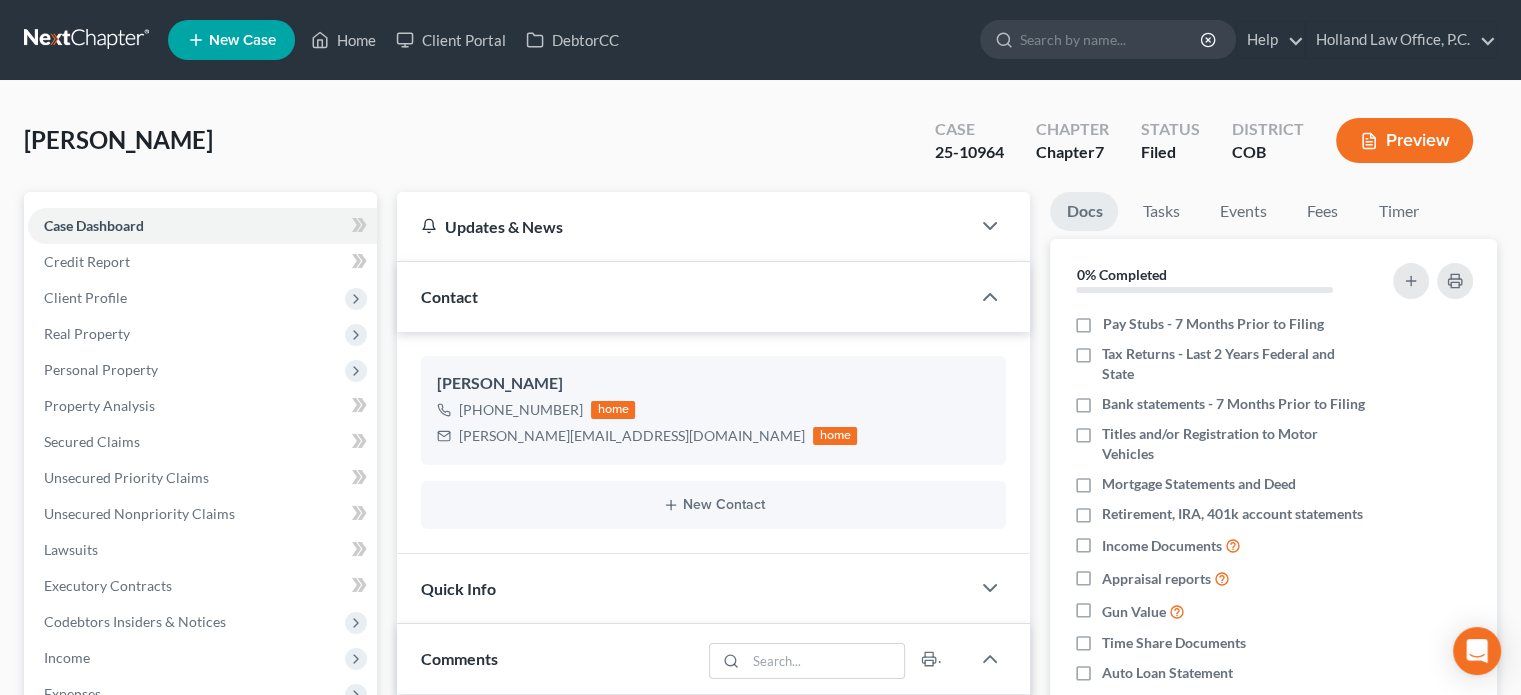 scroll, scrollTop: 300, scrollLeft: 0, axis: vertical 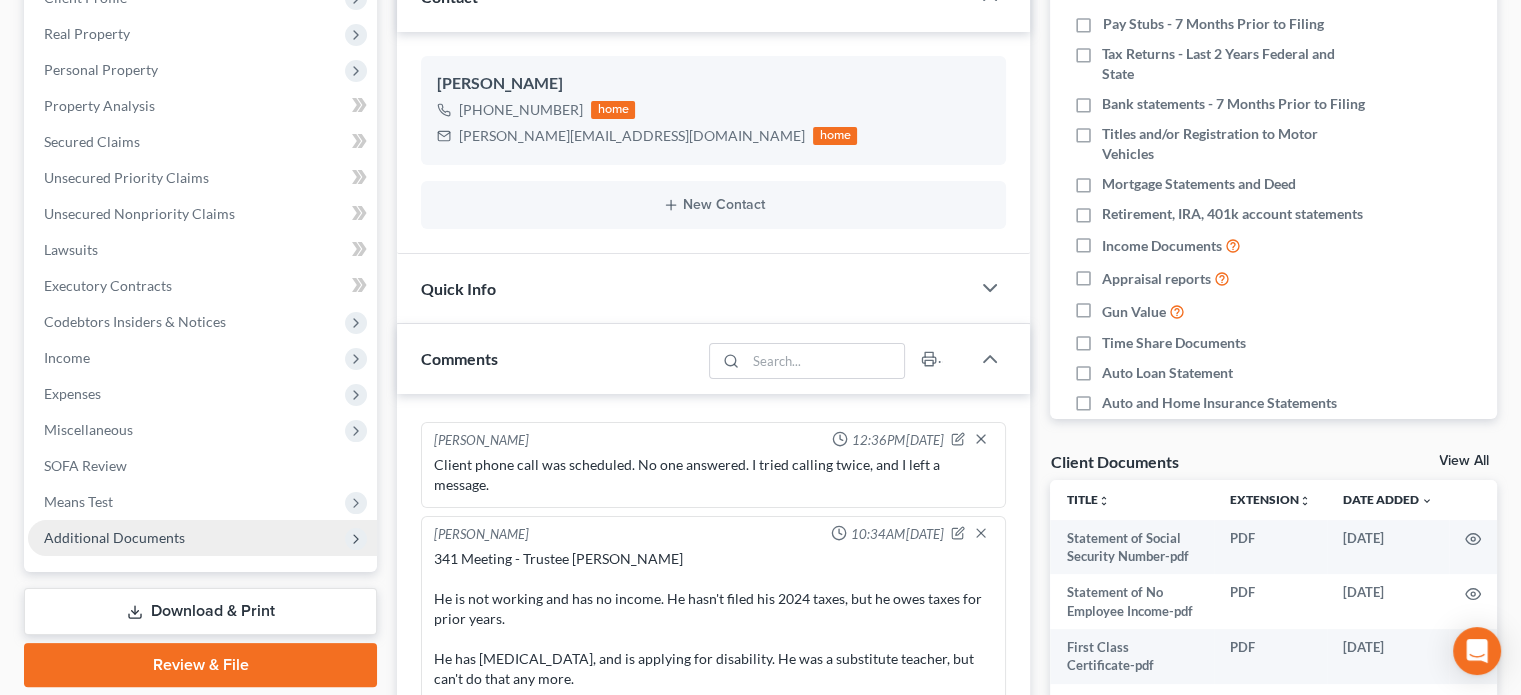 click on "Additional Documents" at bounding box center [114, 537] 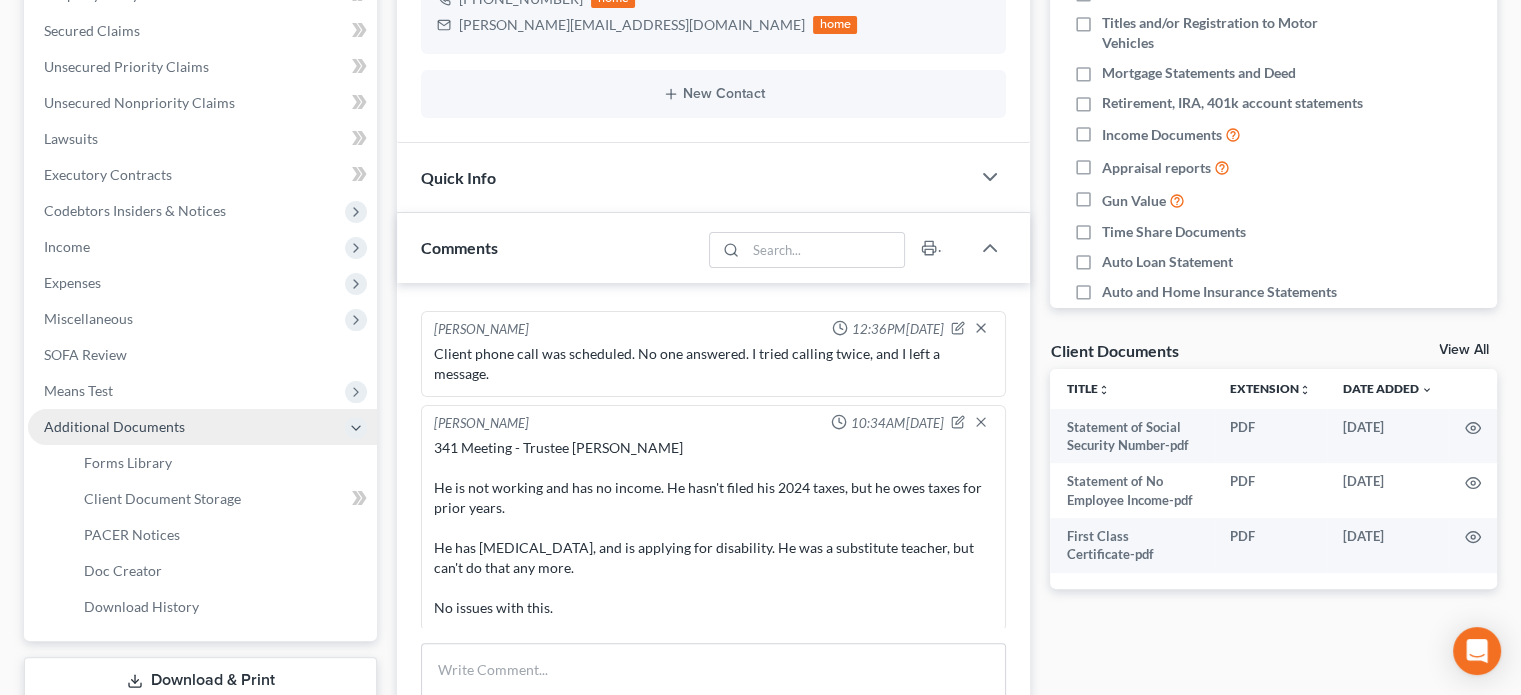 scroll, scrollTop: 500, scrollLeft: 0, axis: vertical 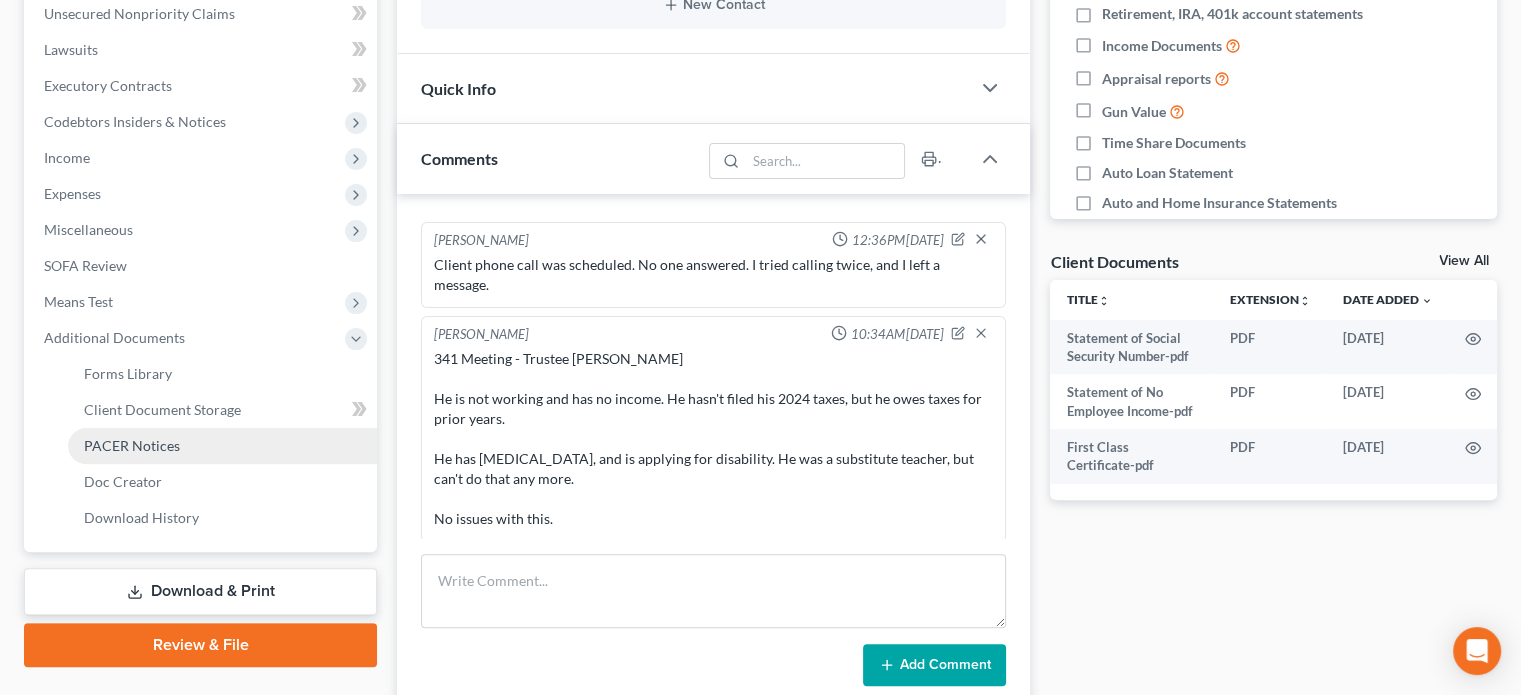 click on "PACER Notices" at bounding box center (132, 445) 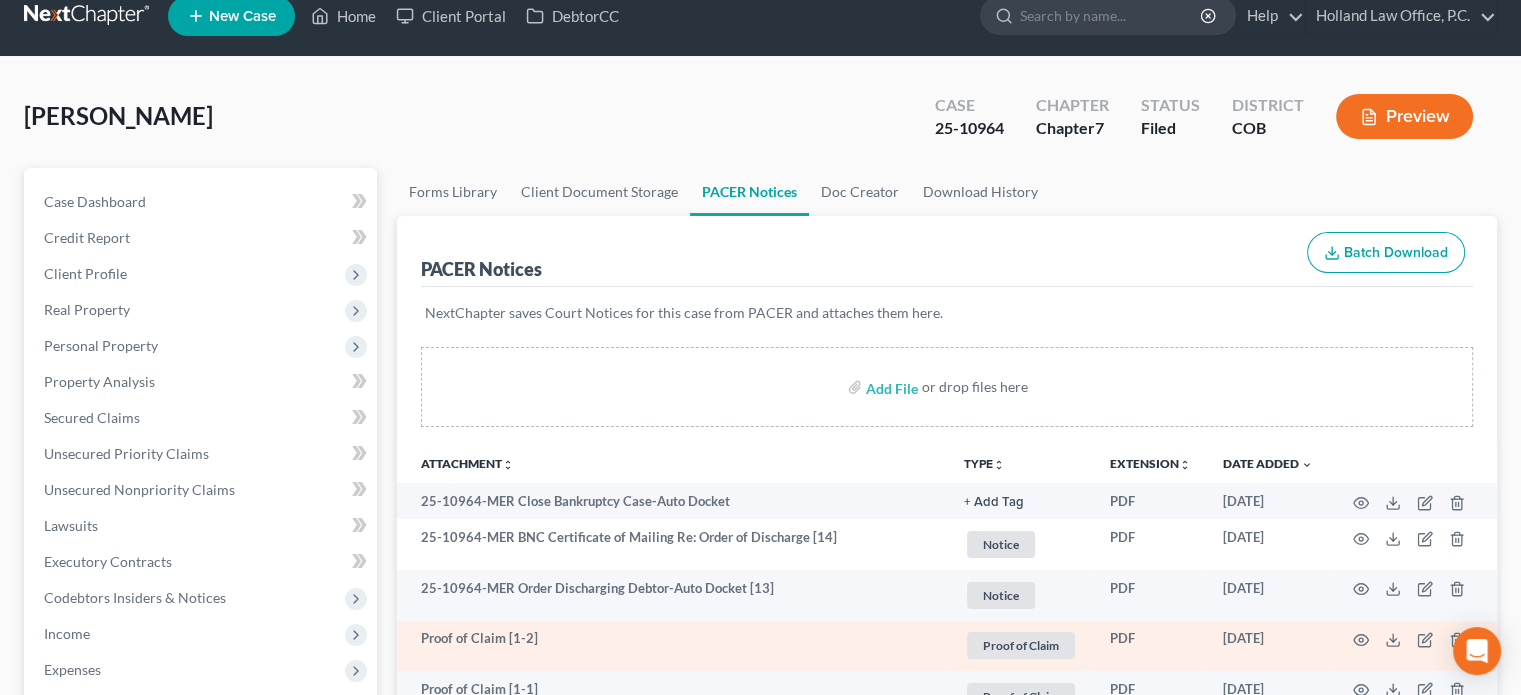 scroll, scrollTop: 0, scrollLeft: 0, axis: both 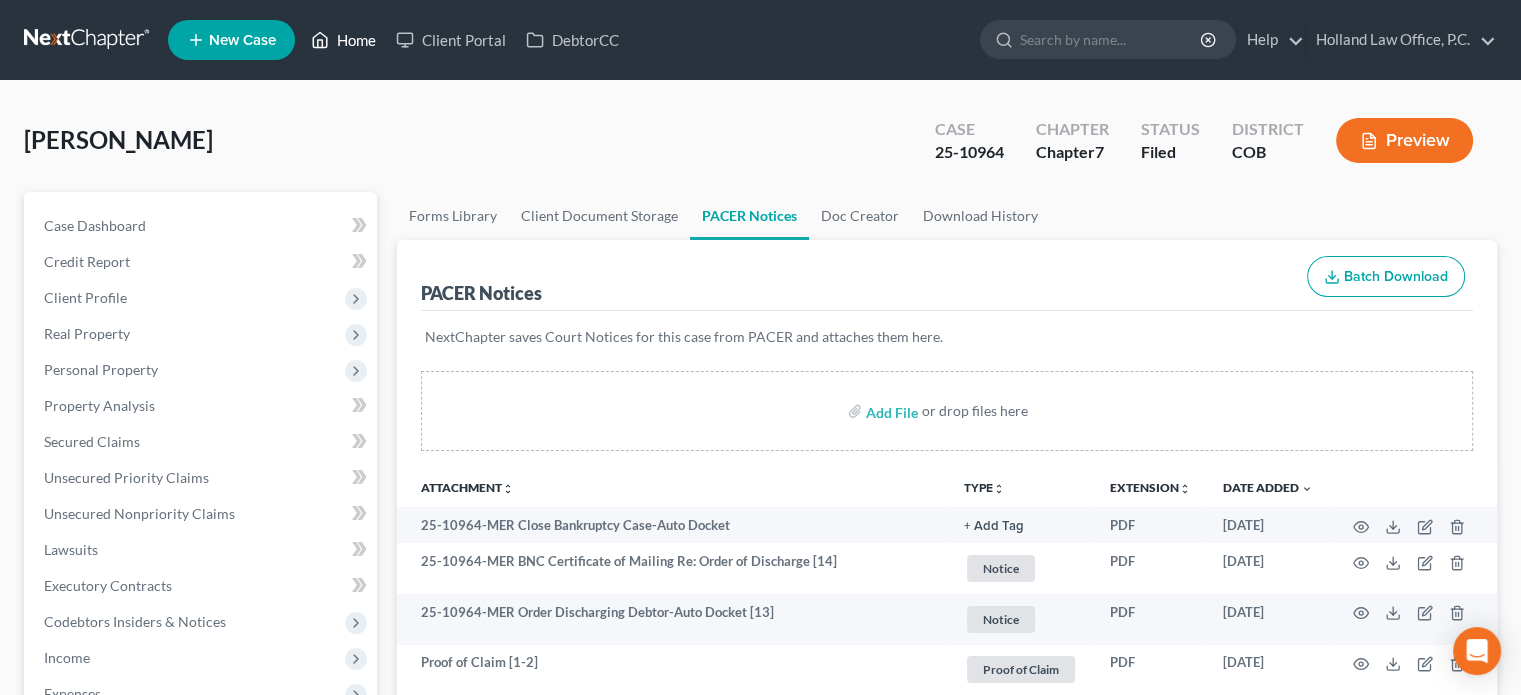click on "Home" at bounding box center (343, 40) 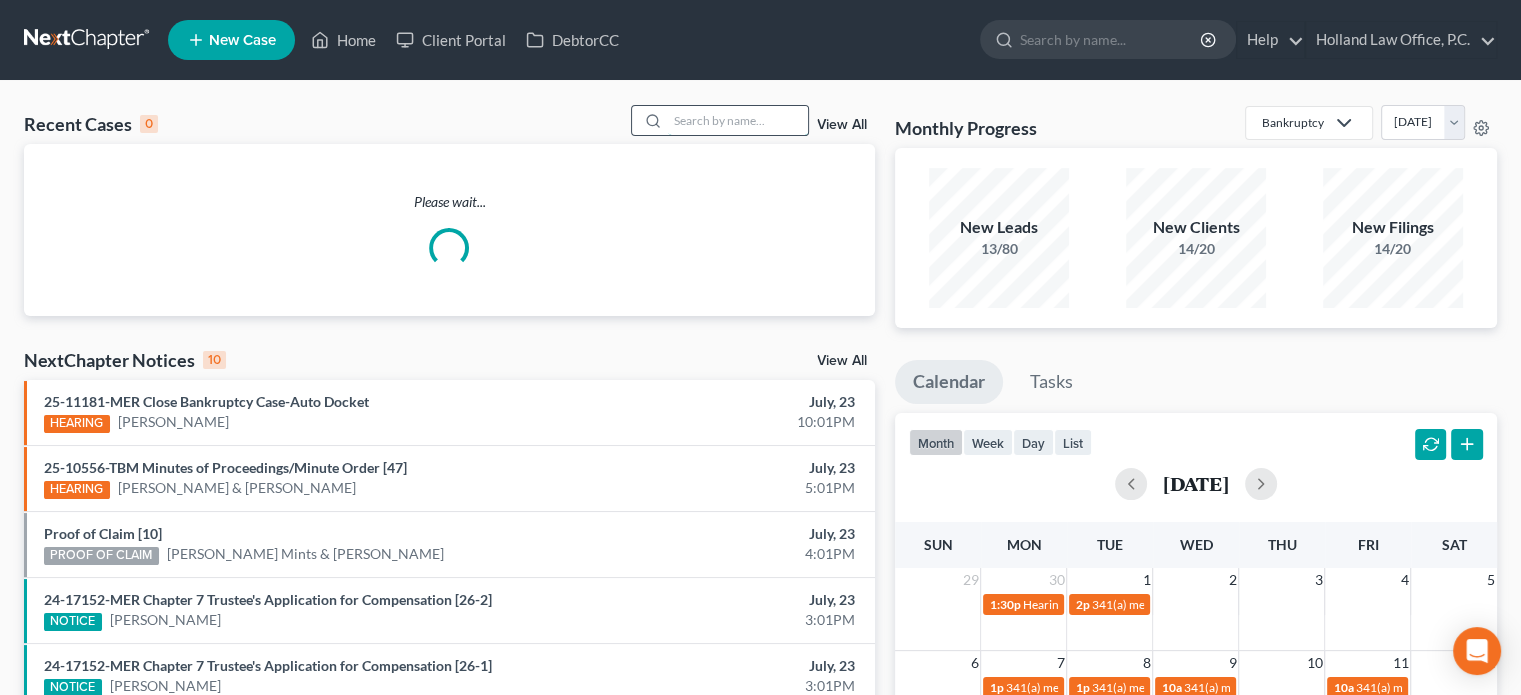 click at bounding box center (738, 120) 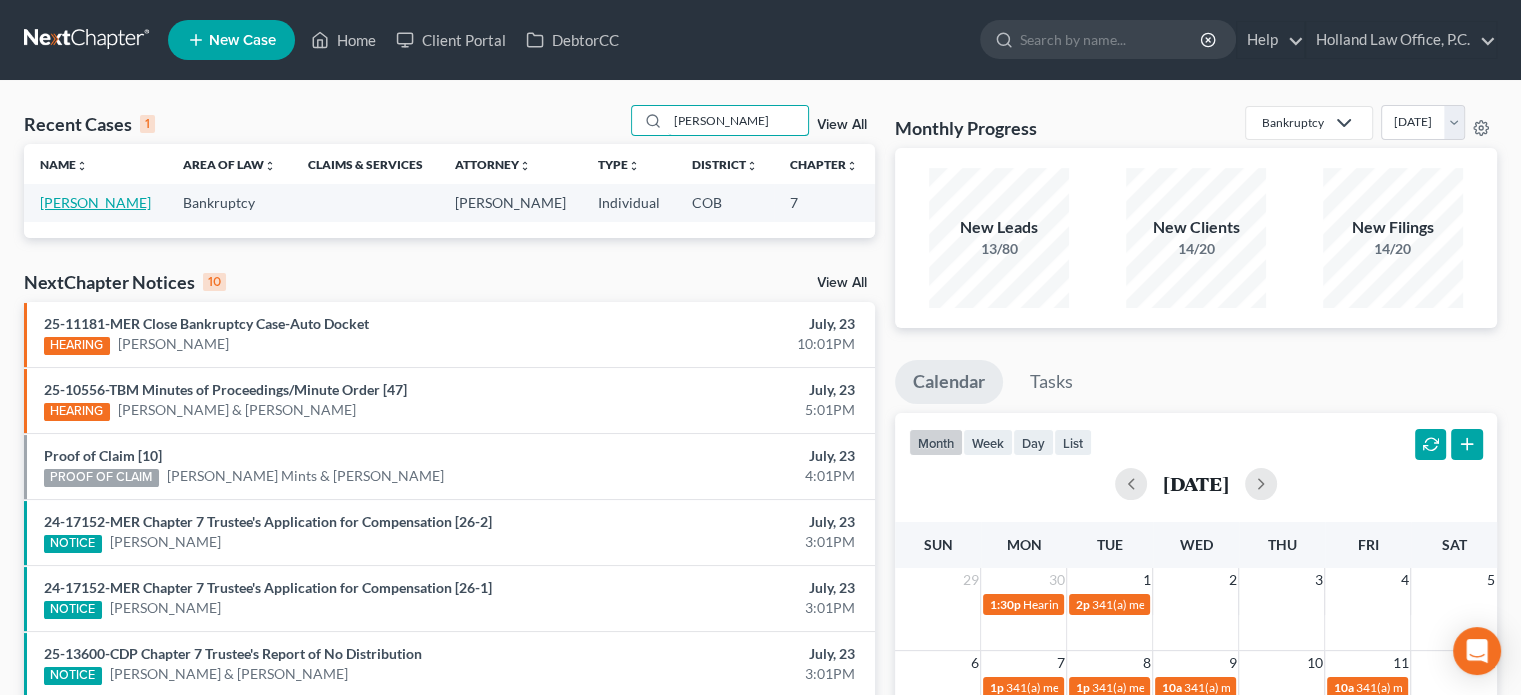 type on "[PERSON_NAME]" 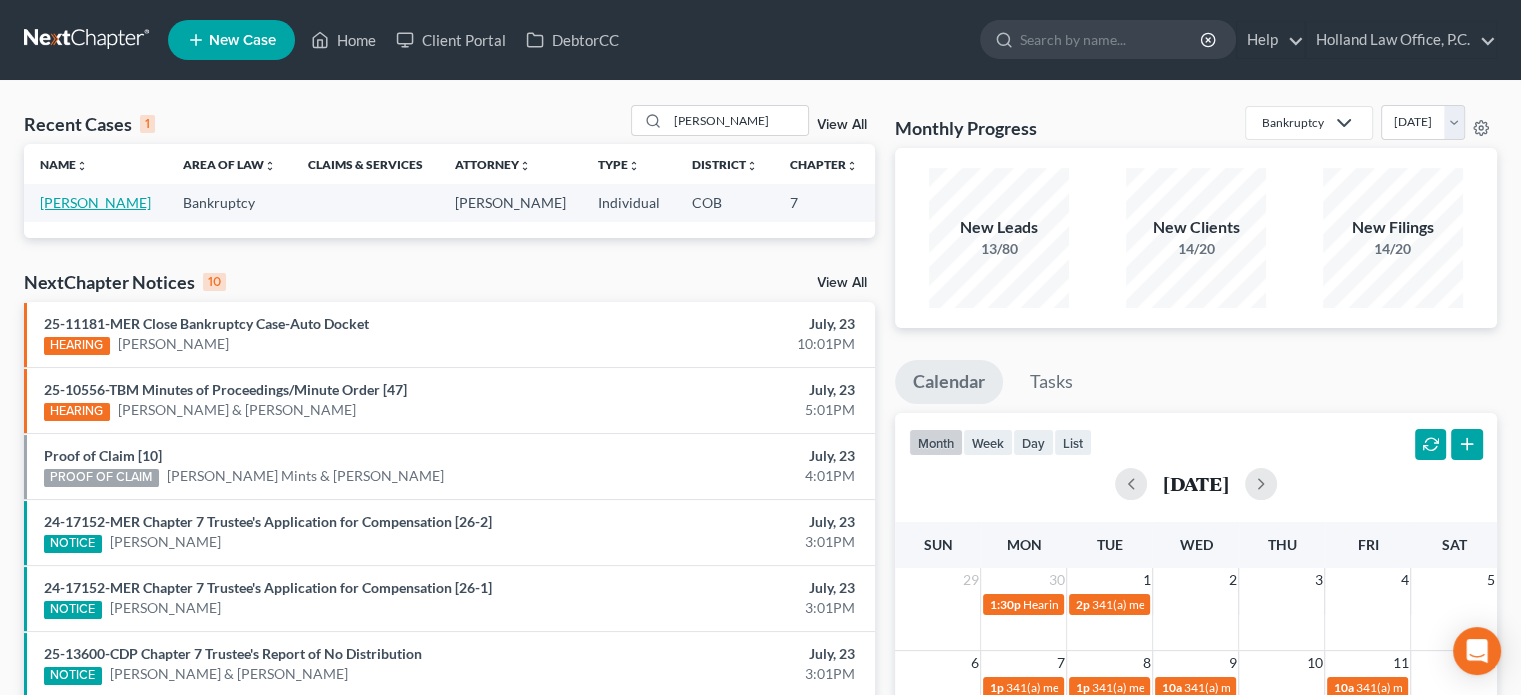click on "[PERSON_NAME]" at bounding box center [95, 202] 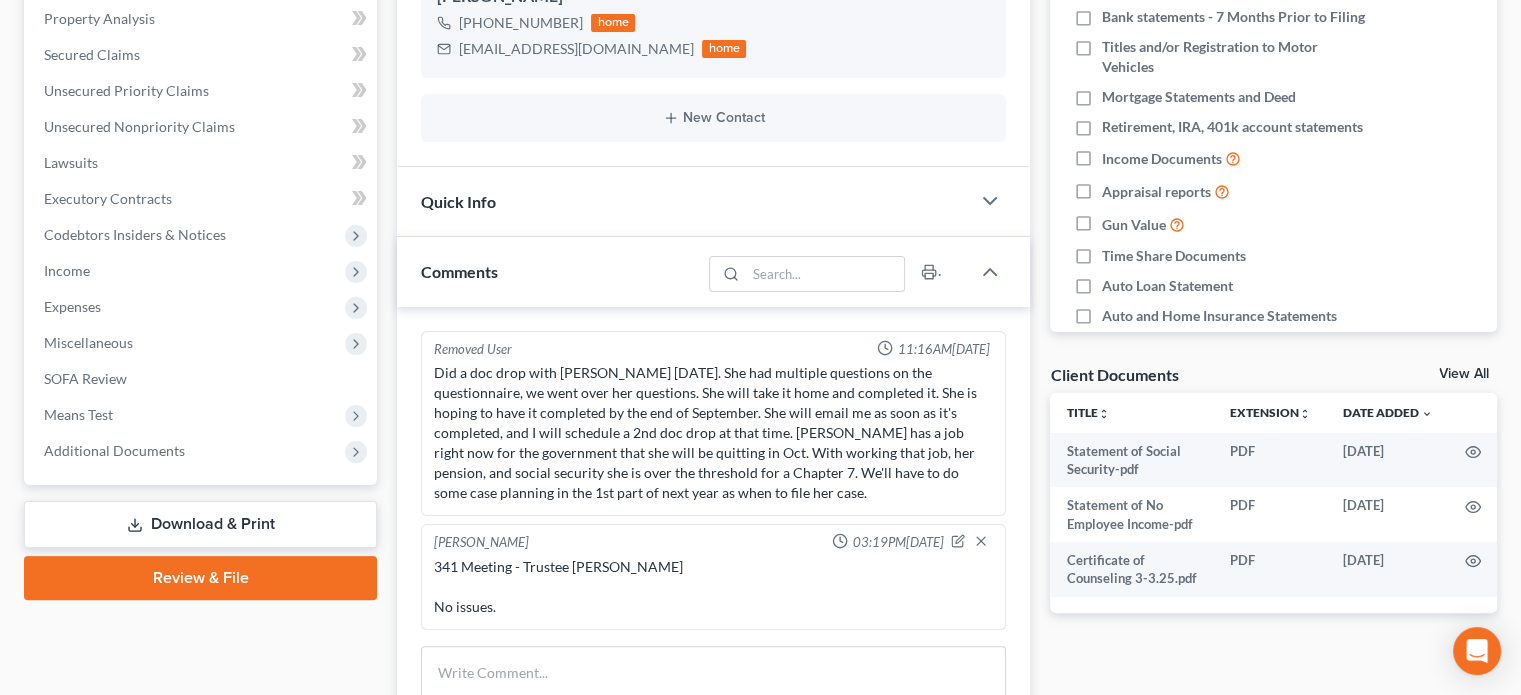 scroll, scrollTop: 400, scrollLeft: 0, axis: vertical 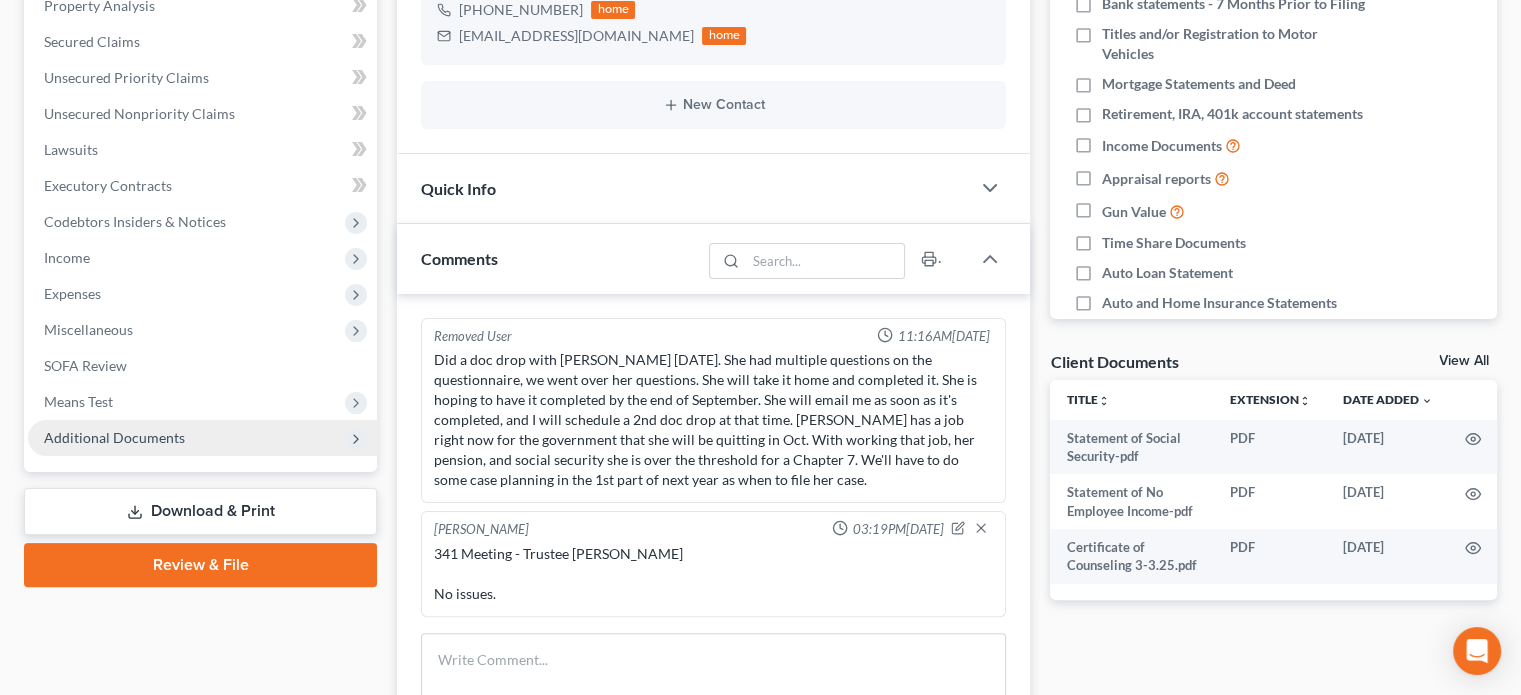click on "Additional Documents" at bounding box center (114, 437) 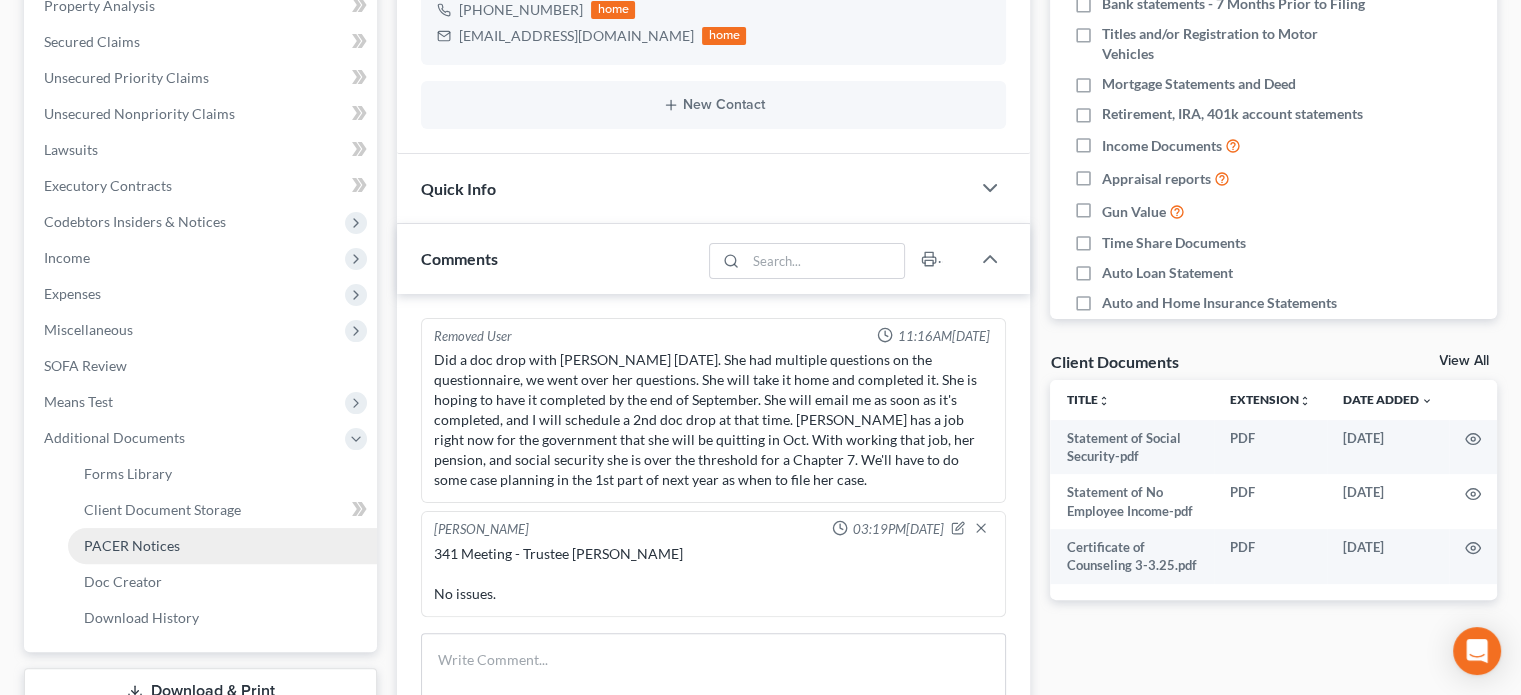 click on "PACER Notices" at bounding box center (132, 545) 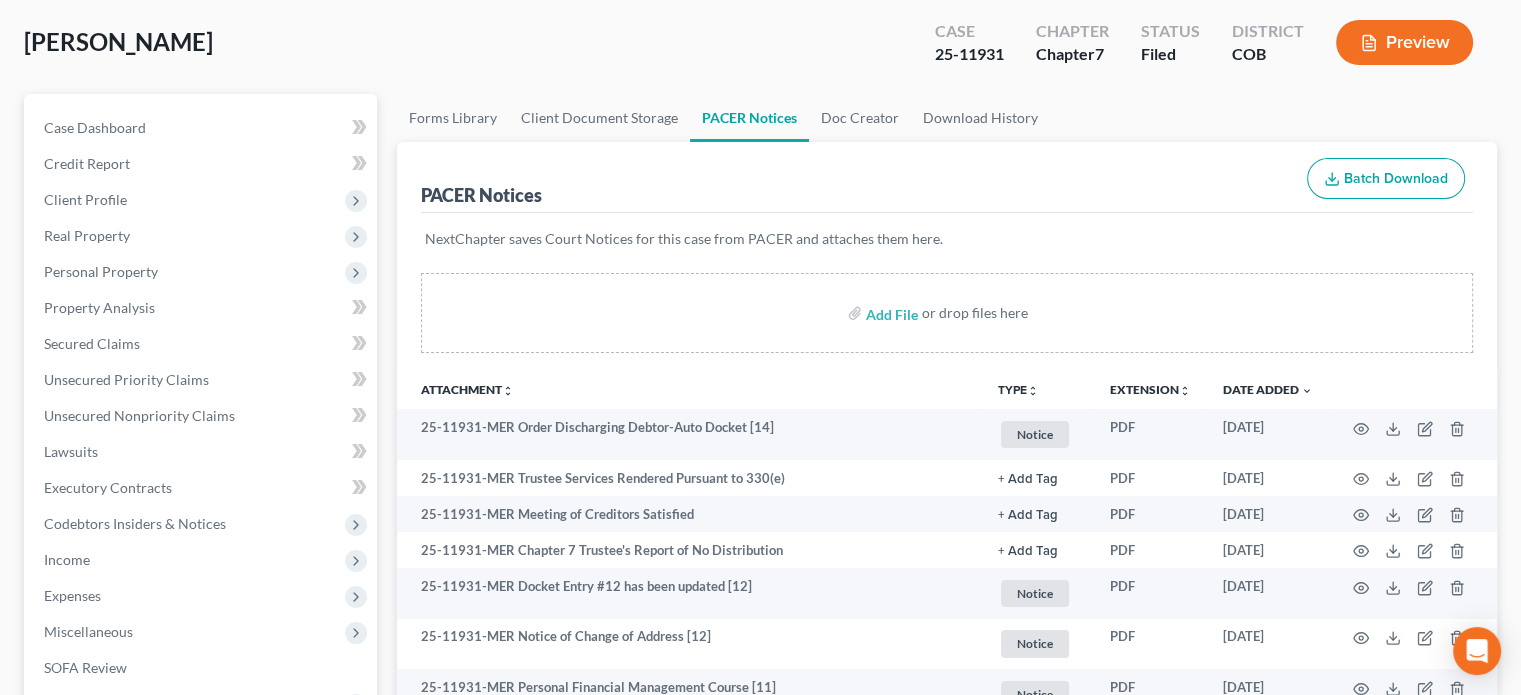 scroll, scrollTop: 200, scrollLeft: 0, axis: vertical 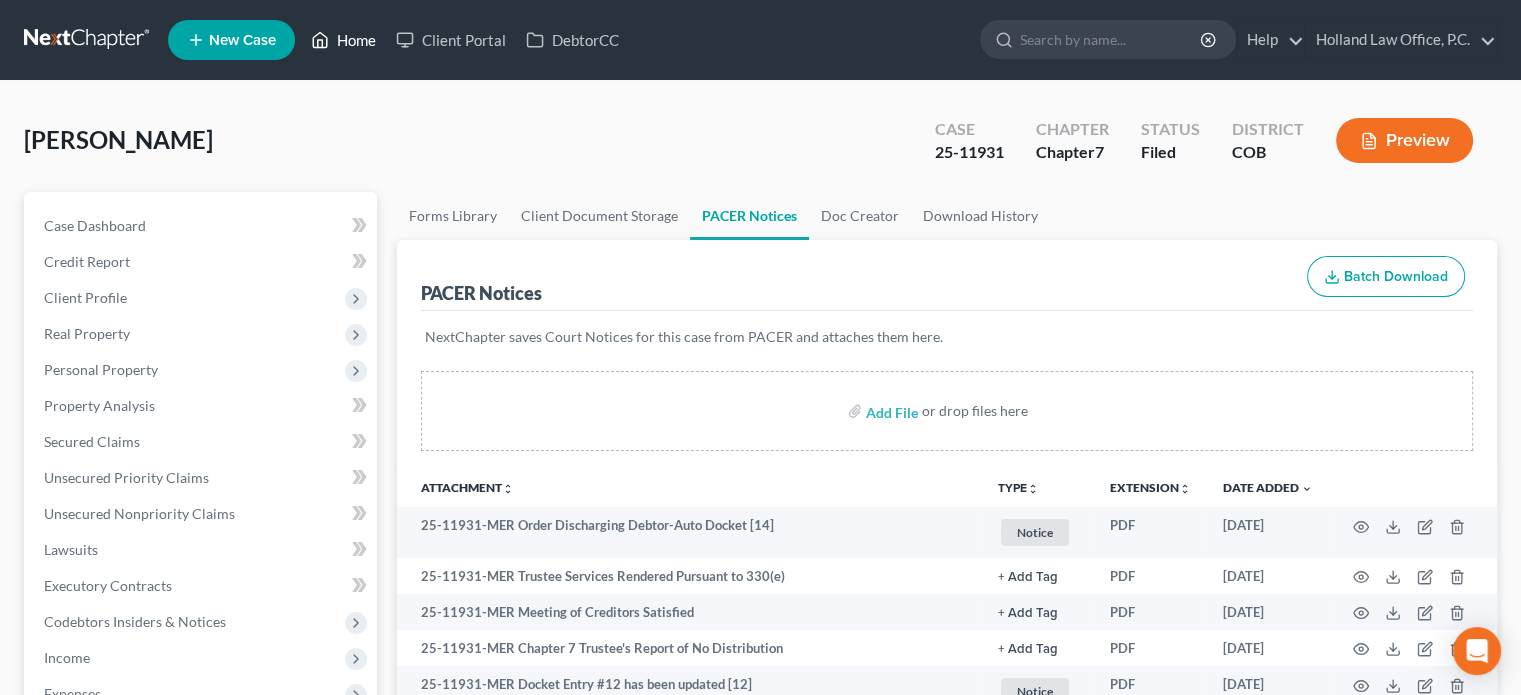 click on "Home" at bounding box center (343, 40) 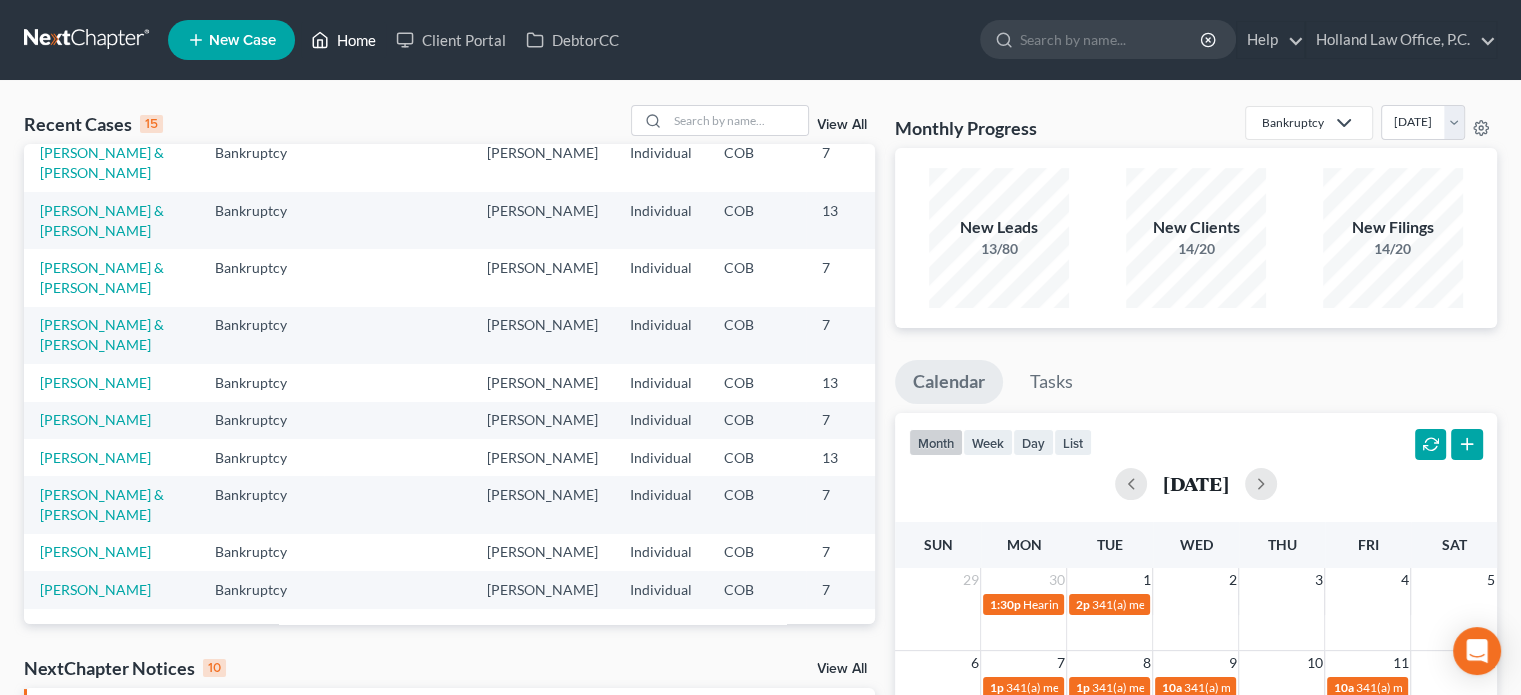 scroll, scrollTop: 400, scrollLeft: 0, axis: vertical 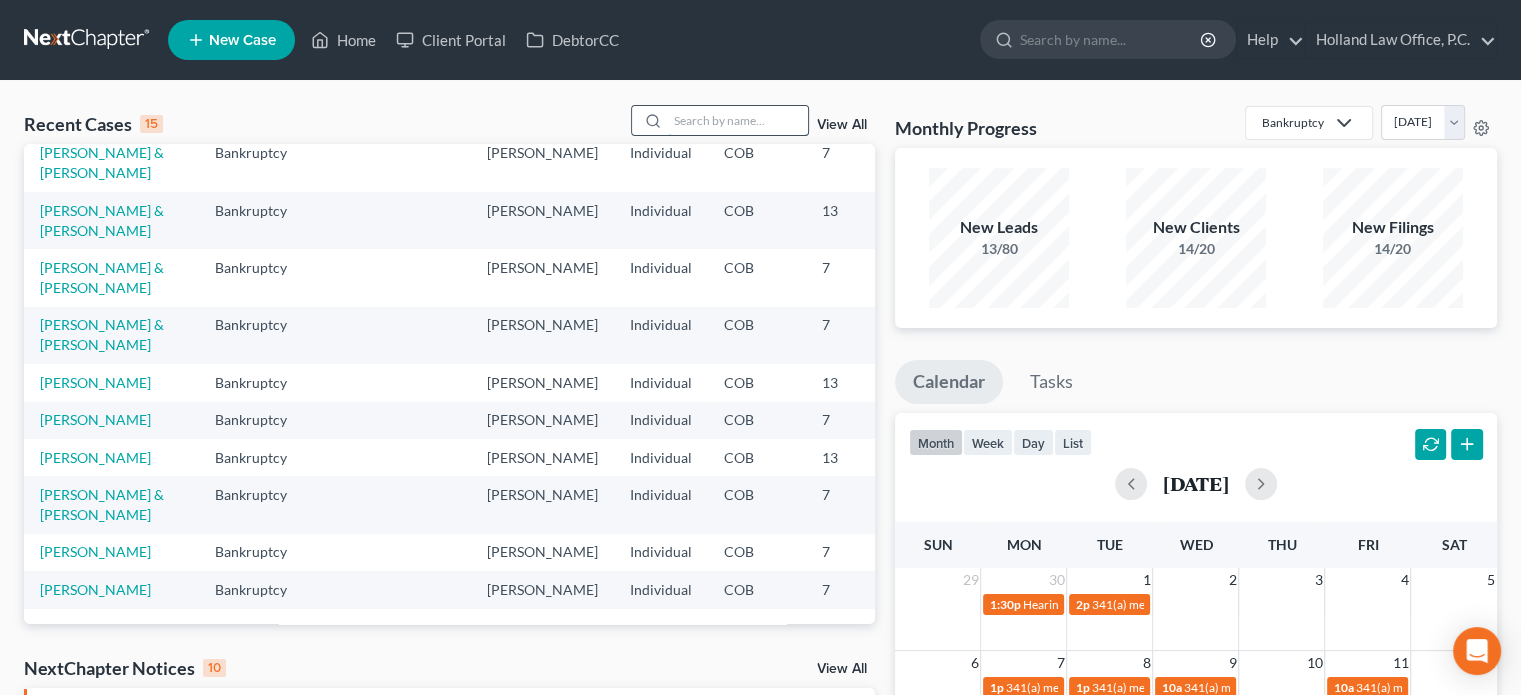 click at bounding box center (738, 120) 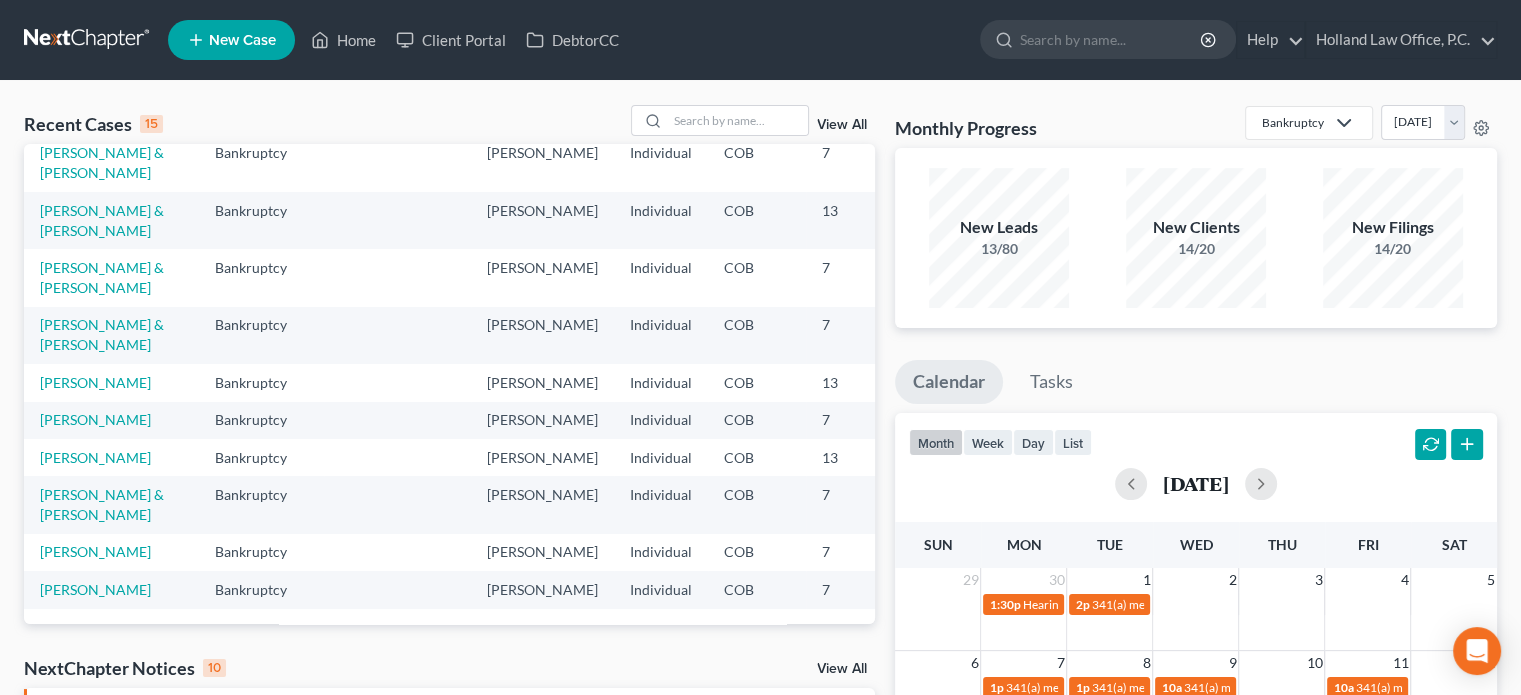 scroll, scrollTop: 200, scrollLeft: 0, axis: vertical 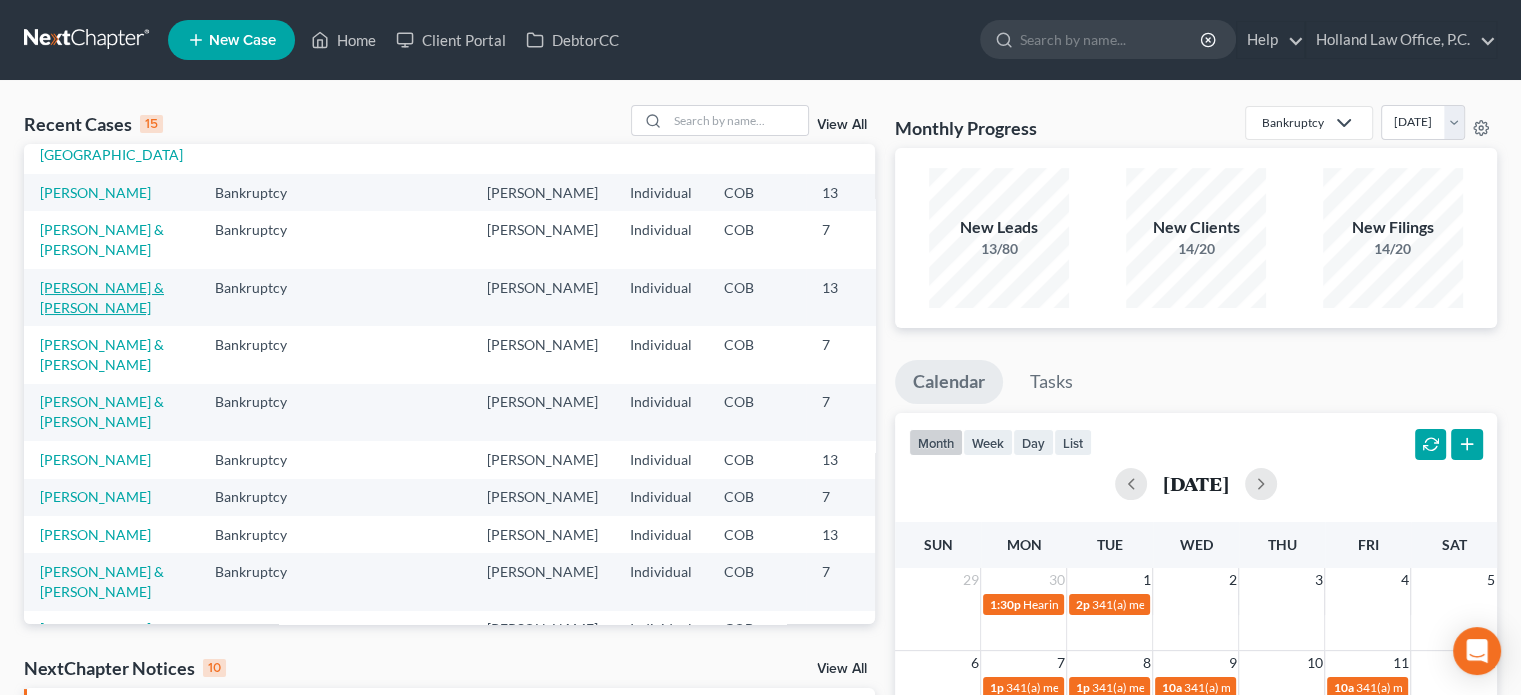 click on "[PERSON_NAME]  & [PERSON_NAME]" at bounding box center [102, 297] 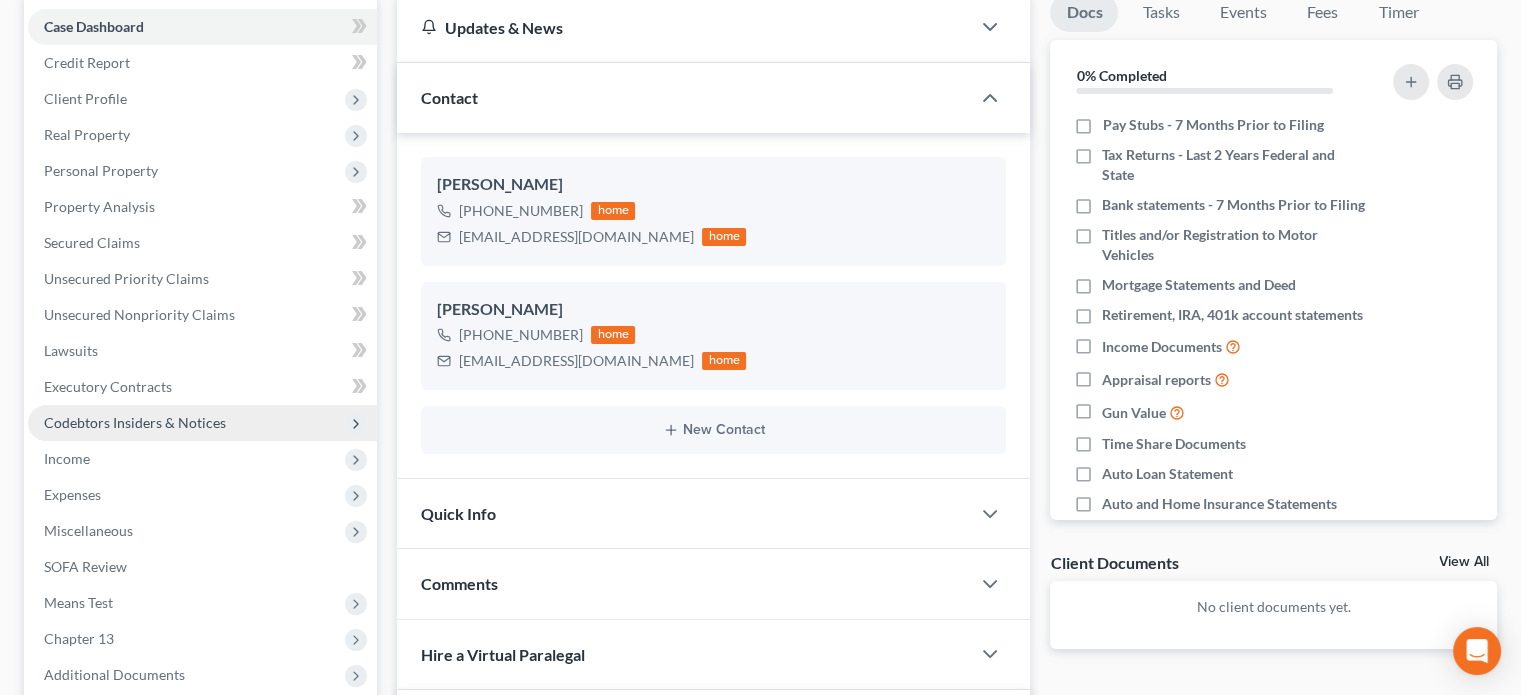scroll, scrollTop: 200, scrollLeft: 0, axis: vertical 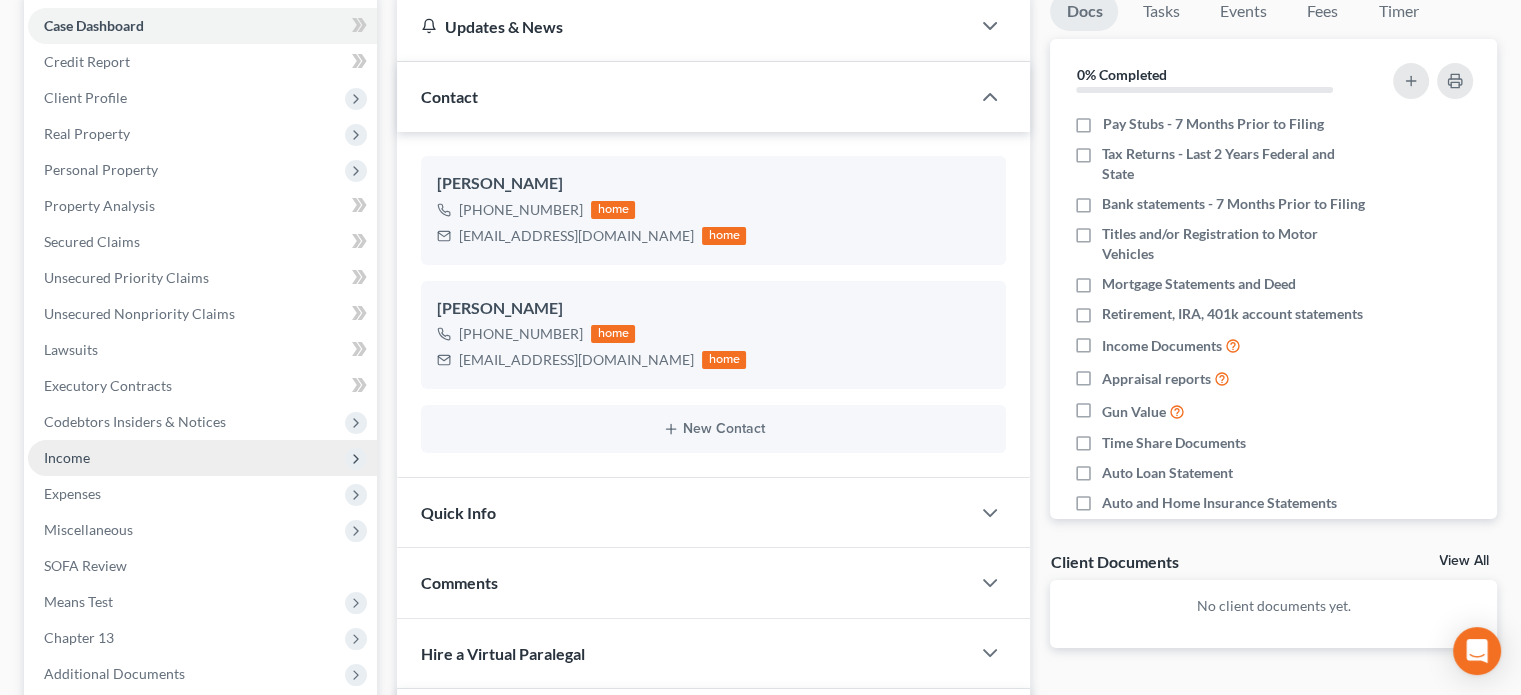 click on "Income" at bounding box center [67, 457] 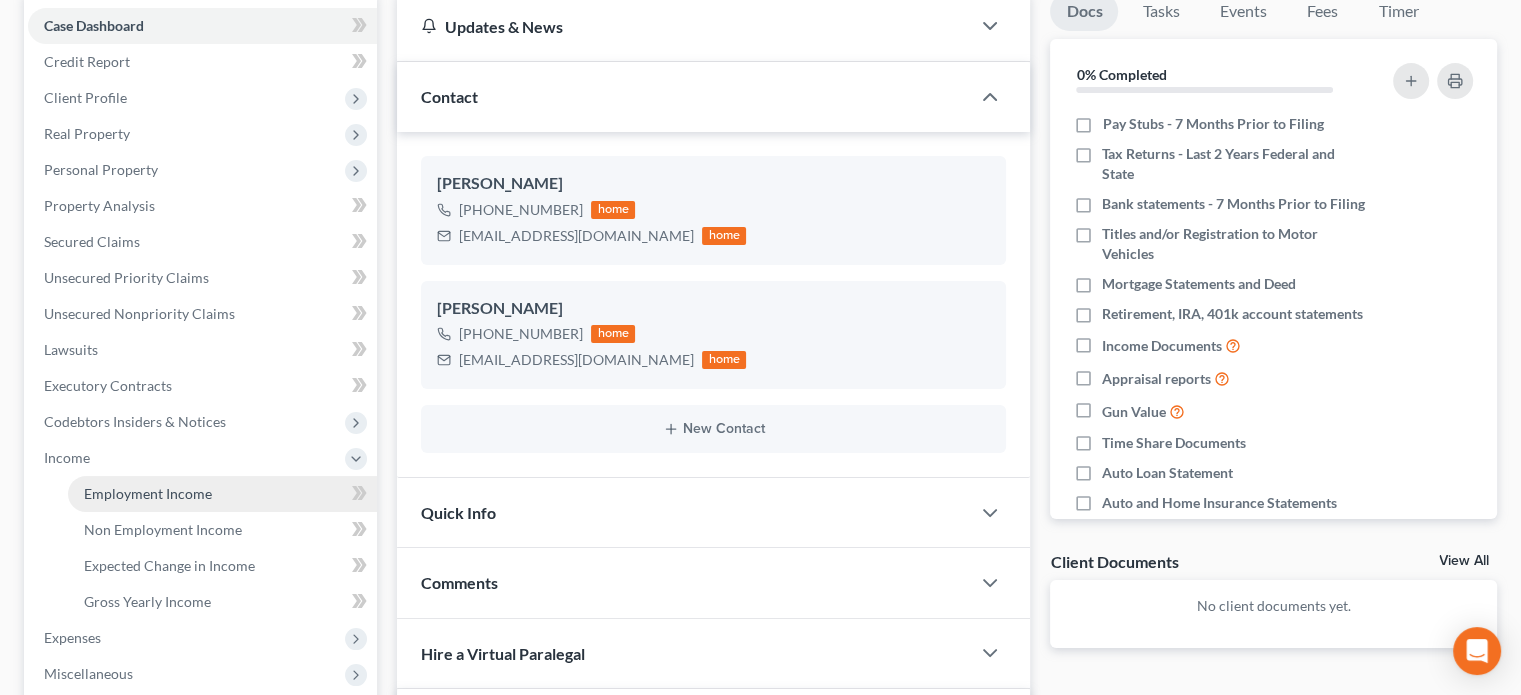 click on "Employment Income" at bounding box center [148, 493] 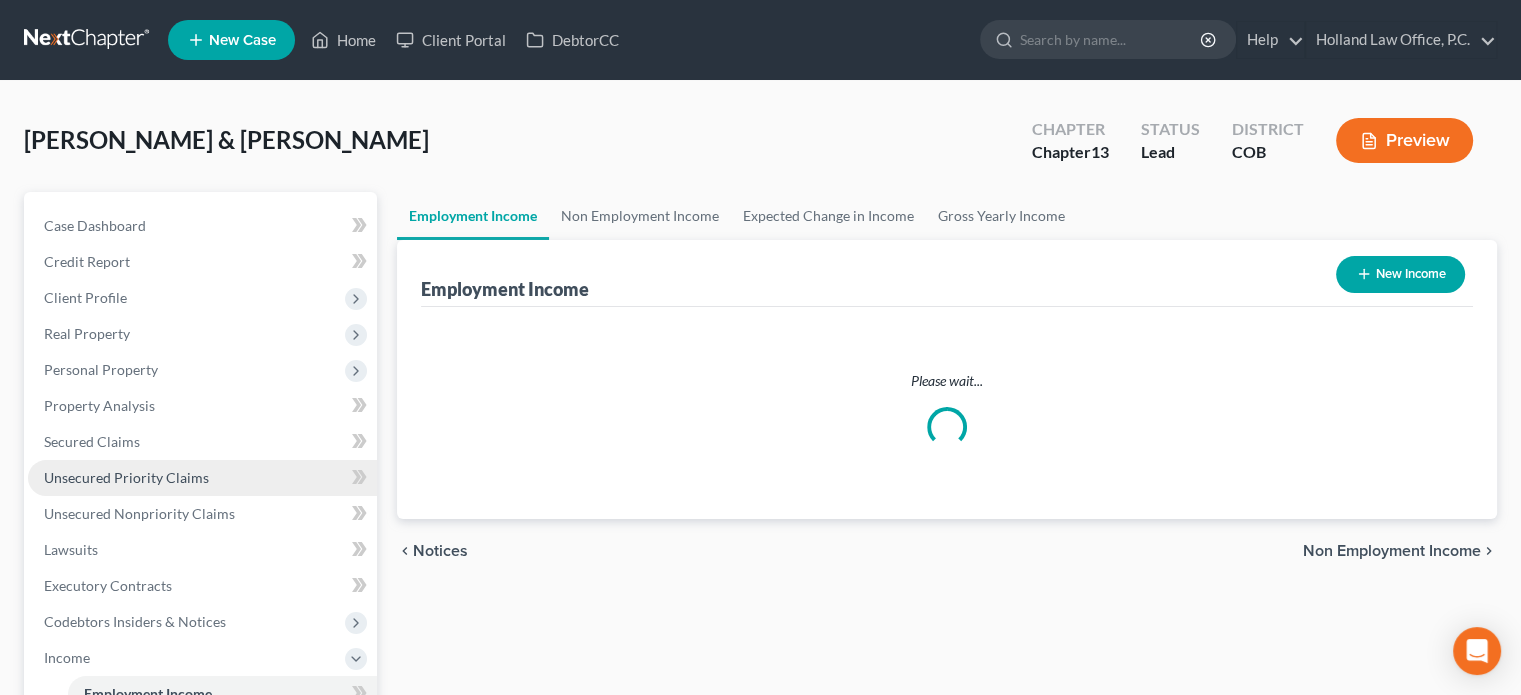 scroll, scrollTop: 0, scrollLeft: 0, axis: both 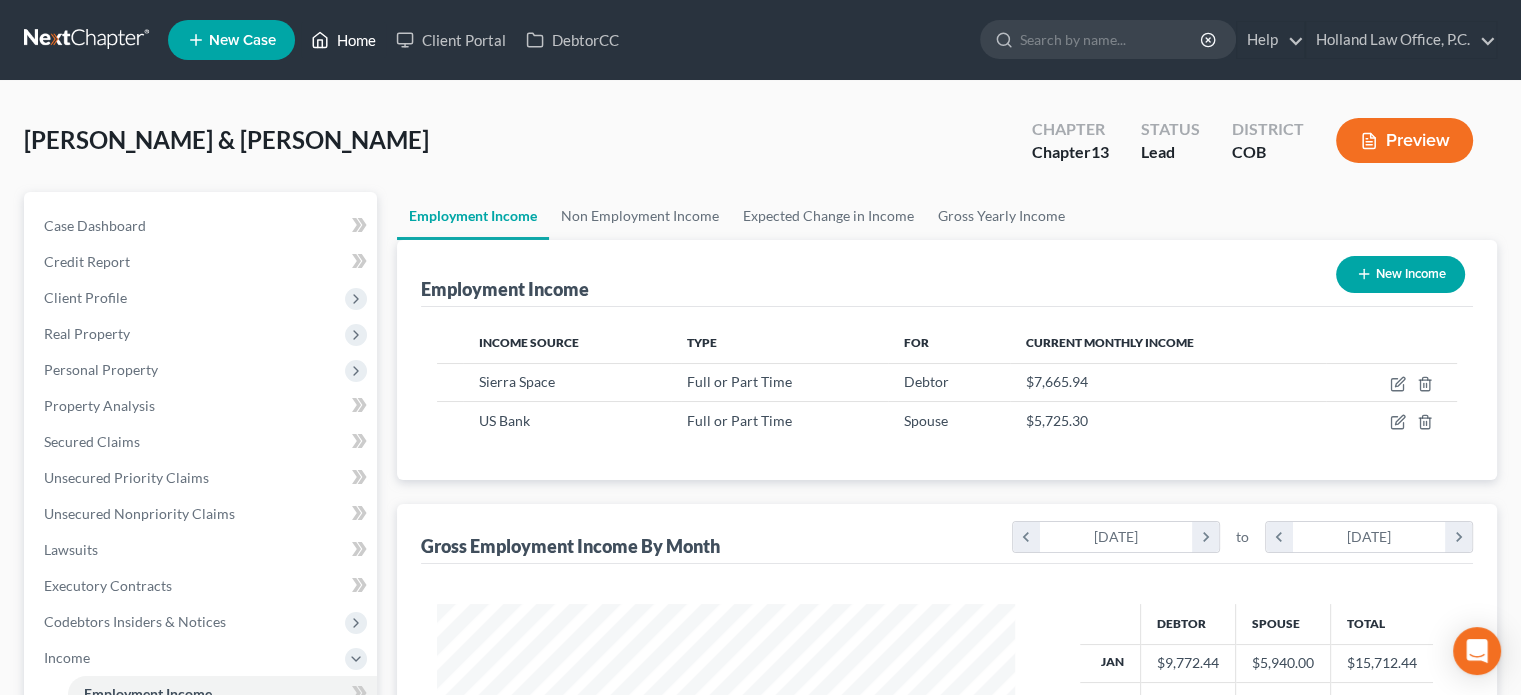 click on "Home" at bounding box center (343, 40) 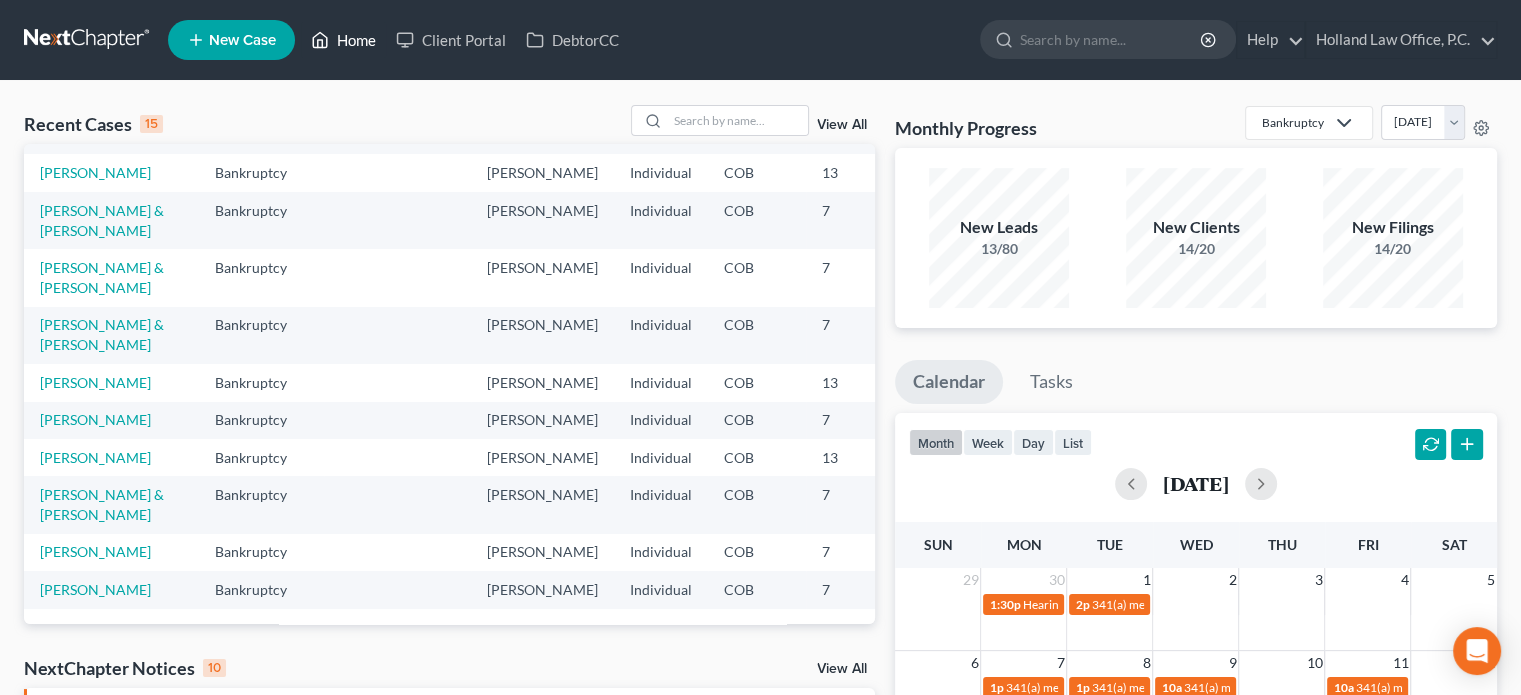 scroll, scrollTop: 572, scrollLeft: 0, axis: vertical 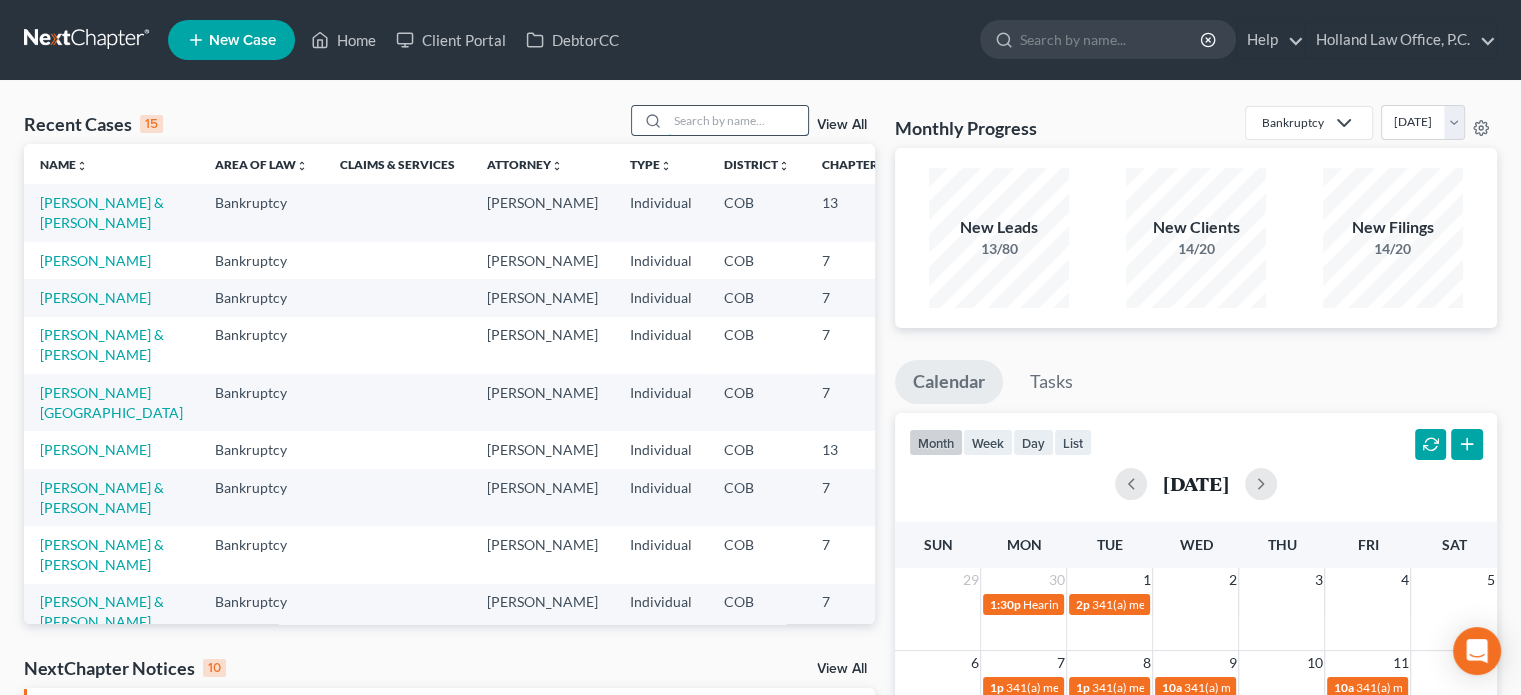 click at bounding box center [738, 120] 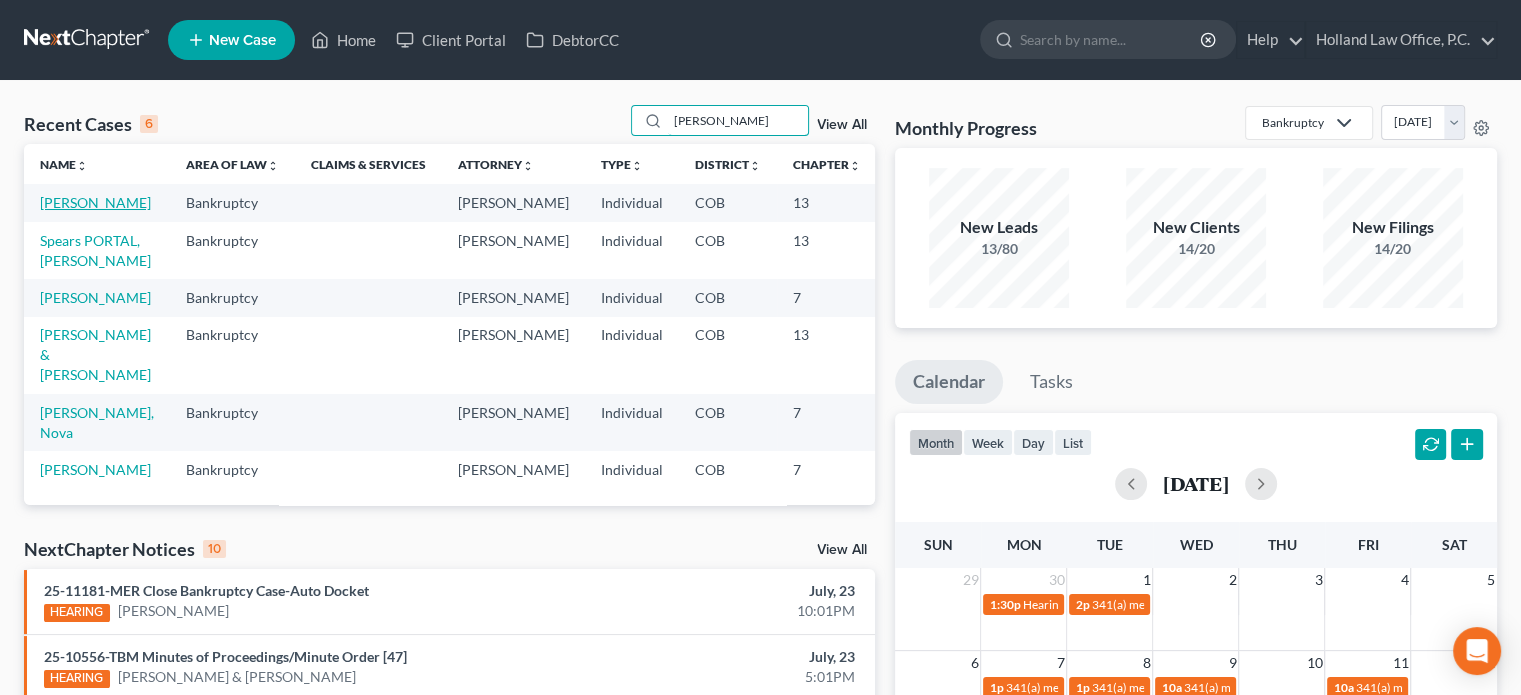 type on "[PERSON_NAME]" 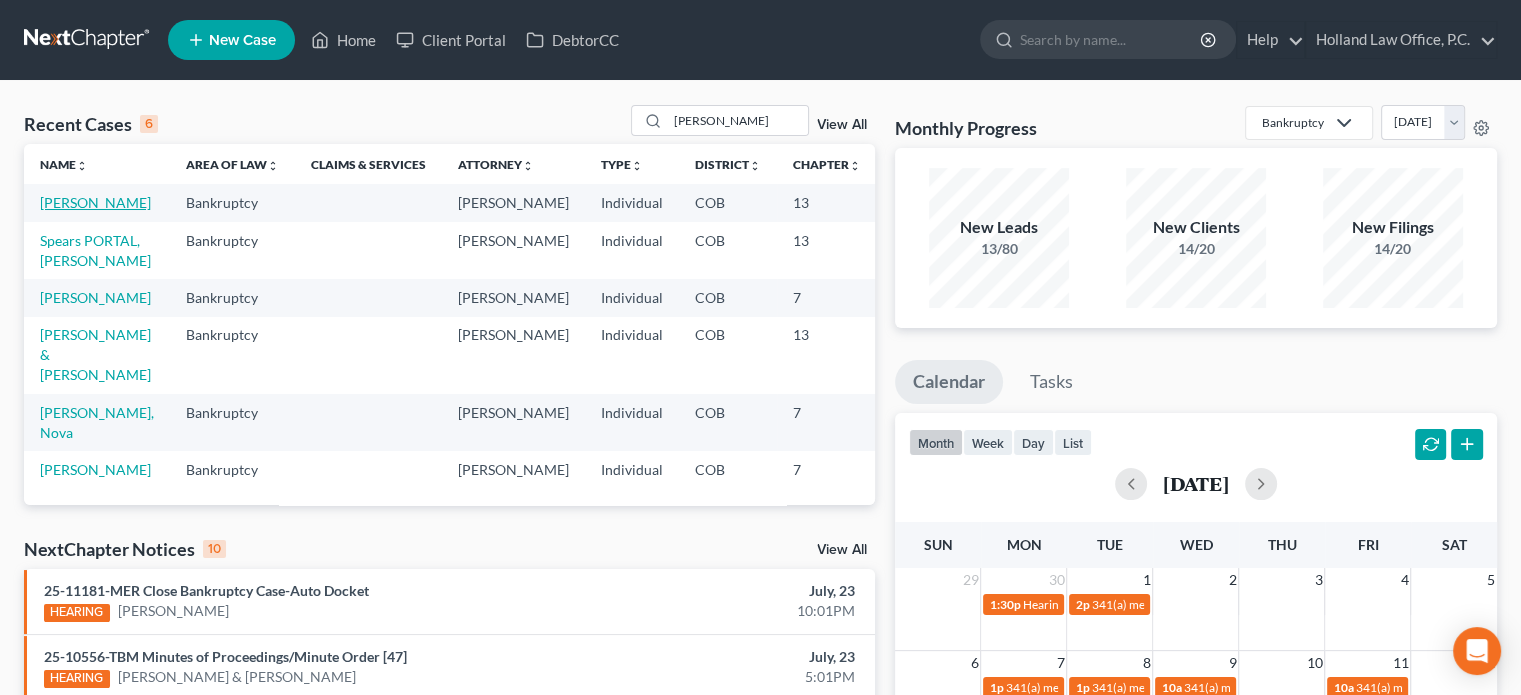 click on "[PERSON_NAME]" at bounding box center (95, 202) 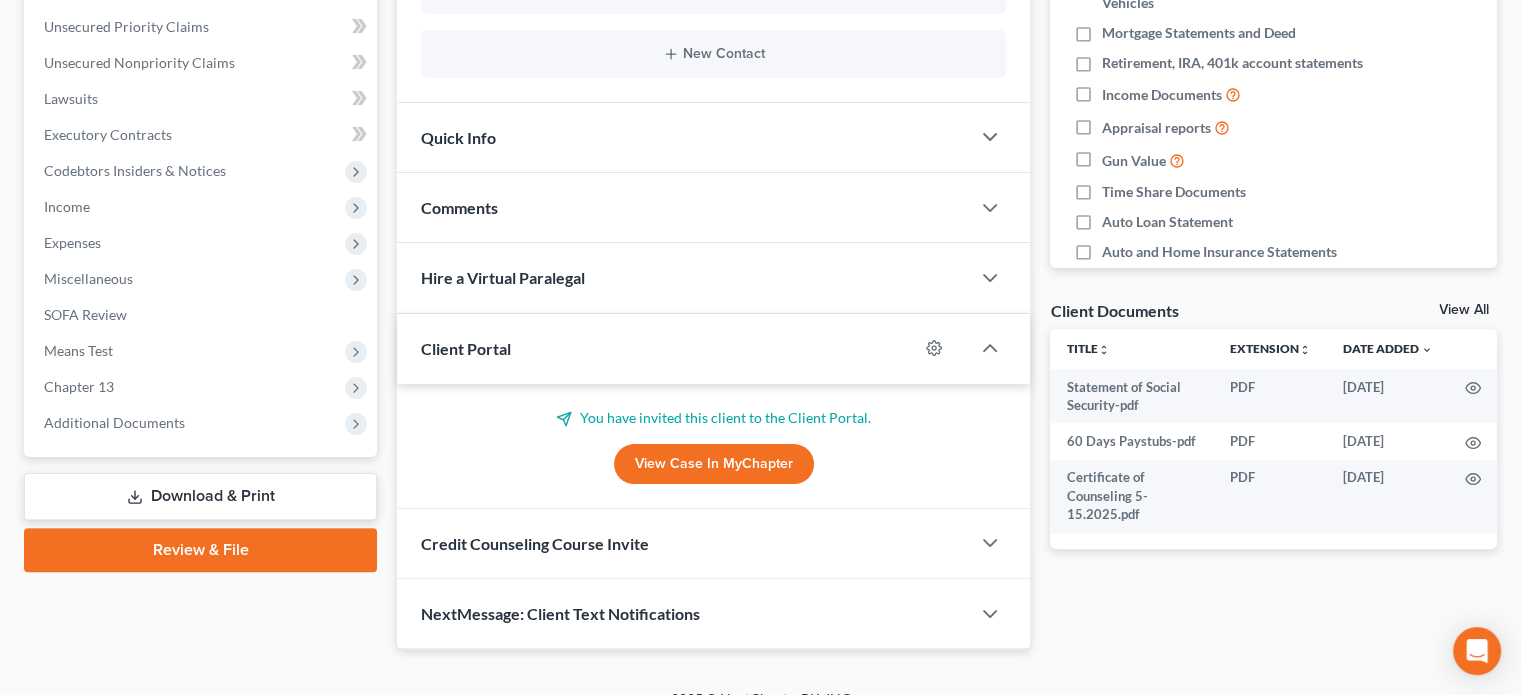scroll, scrollTop: 478, scrollLeft: 0, axis: vertical 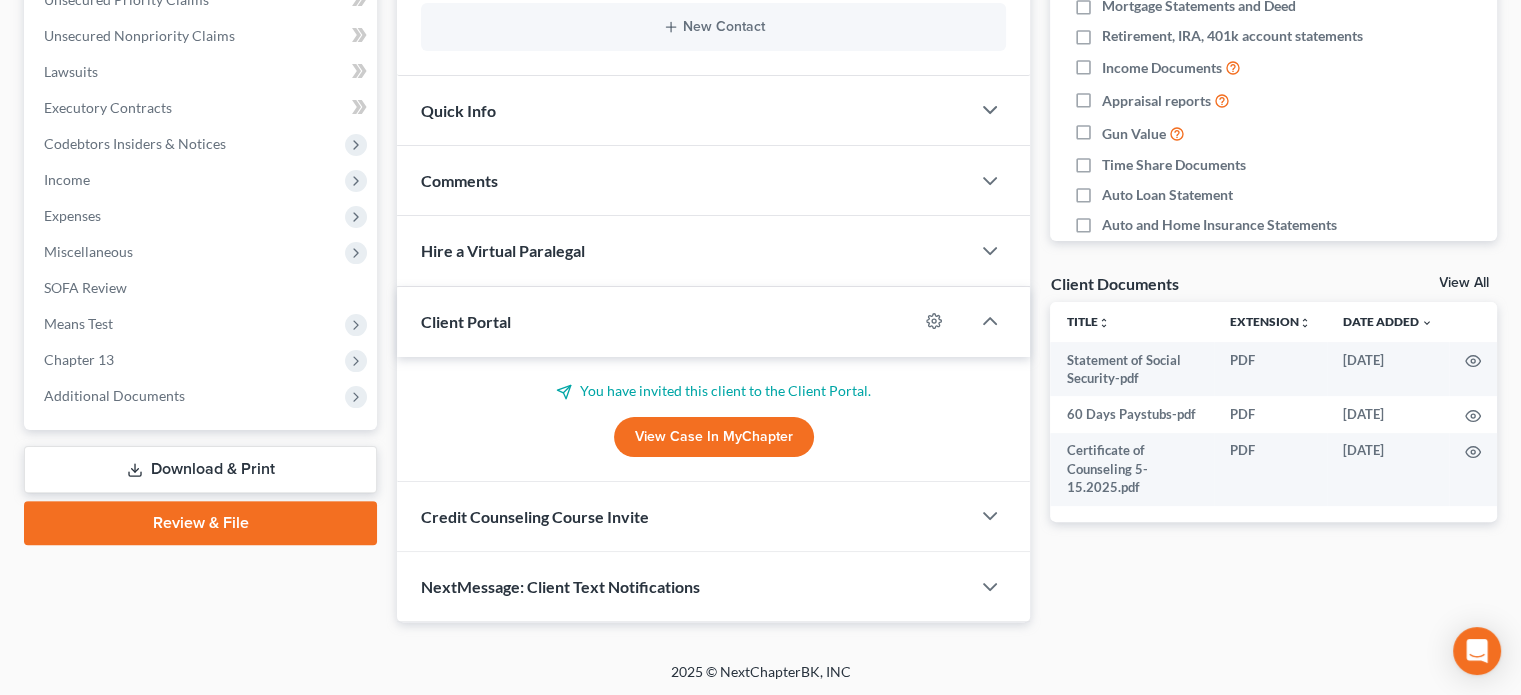 click on "Review & File" at bounding box center (200, 523) 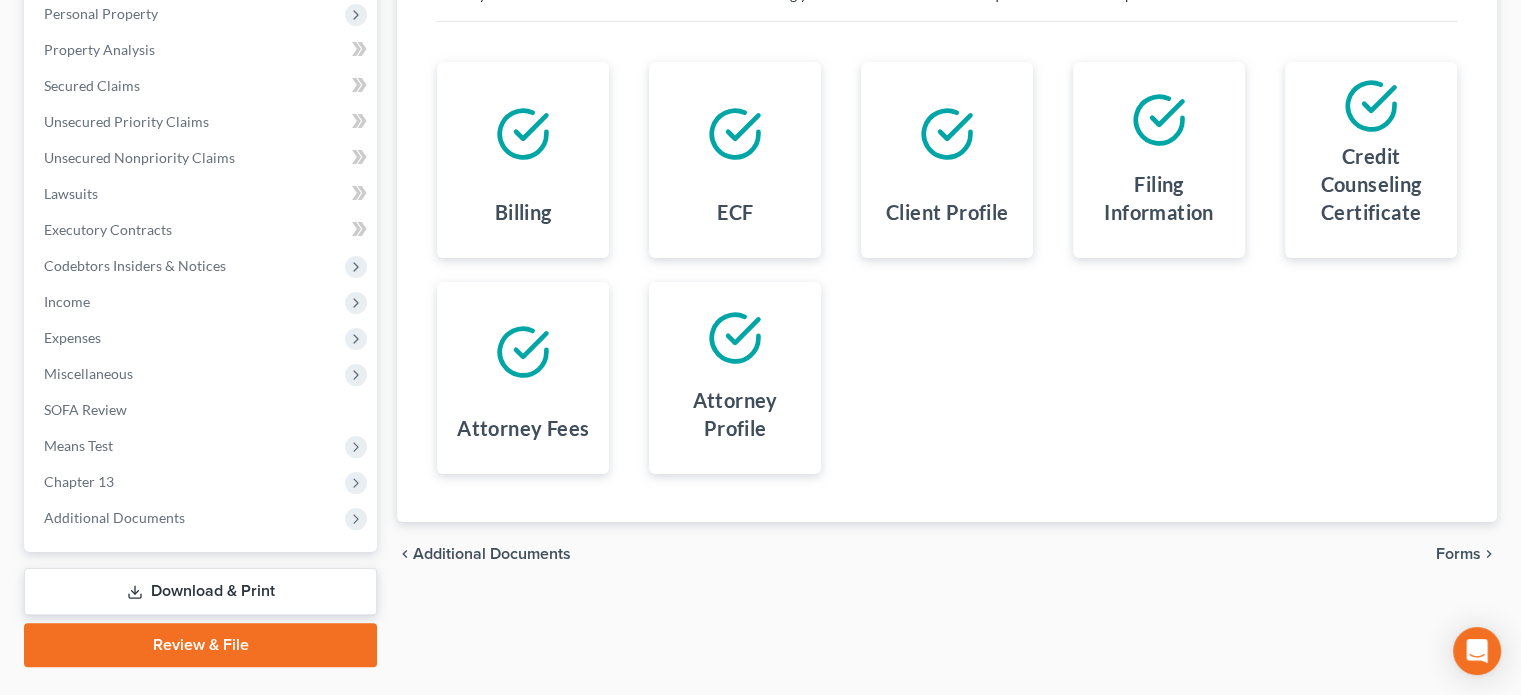 scroll, scrollTop: 402, scrollLeft: 0, axis: vertical 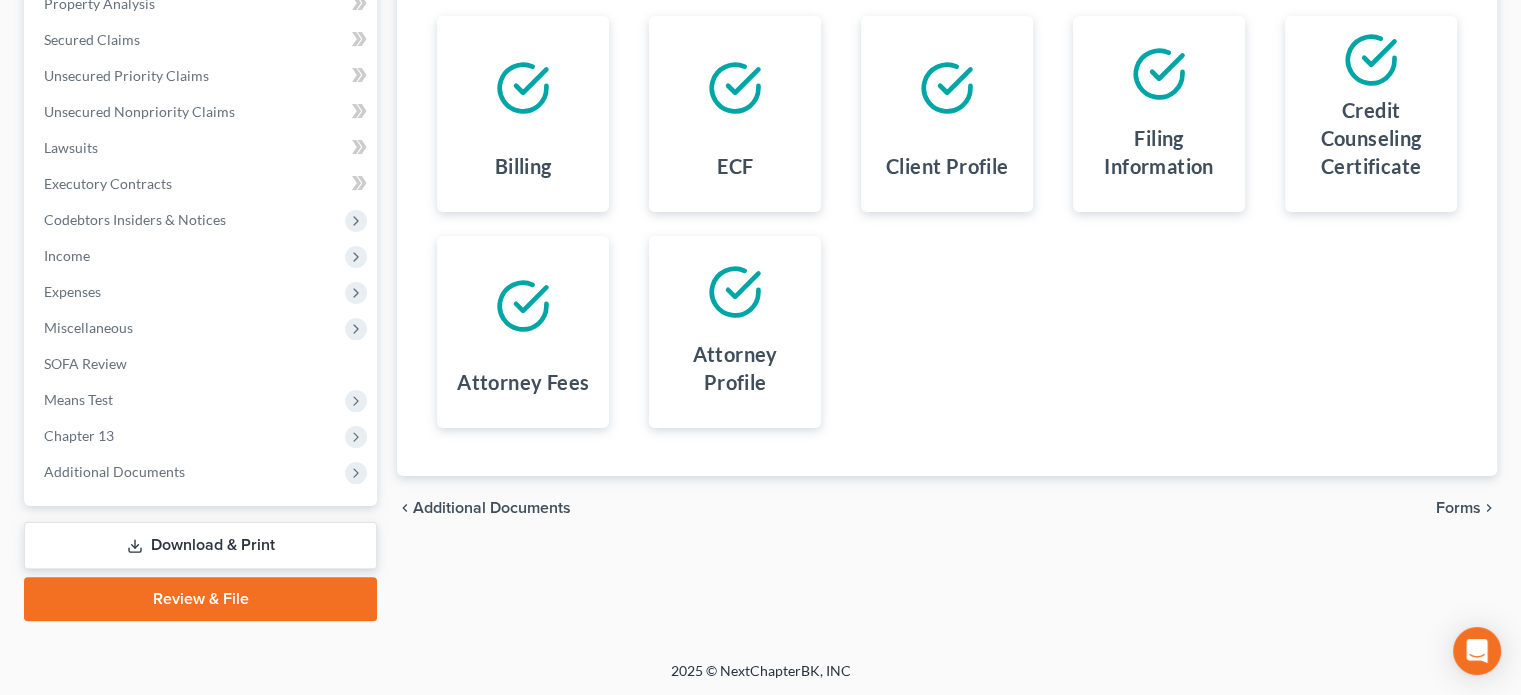 click on "Forms" at bounding box center [1458, 508] 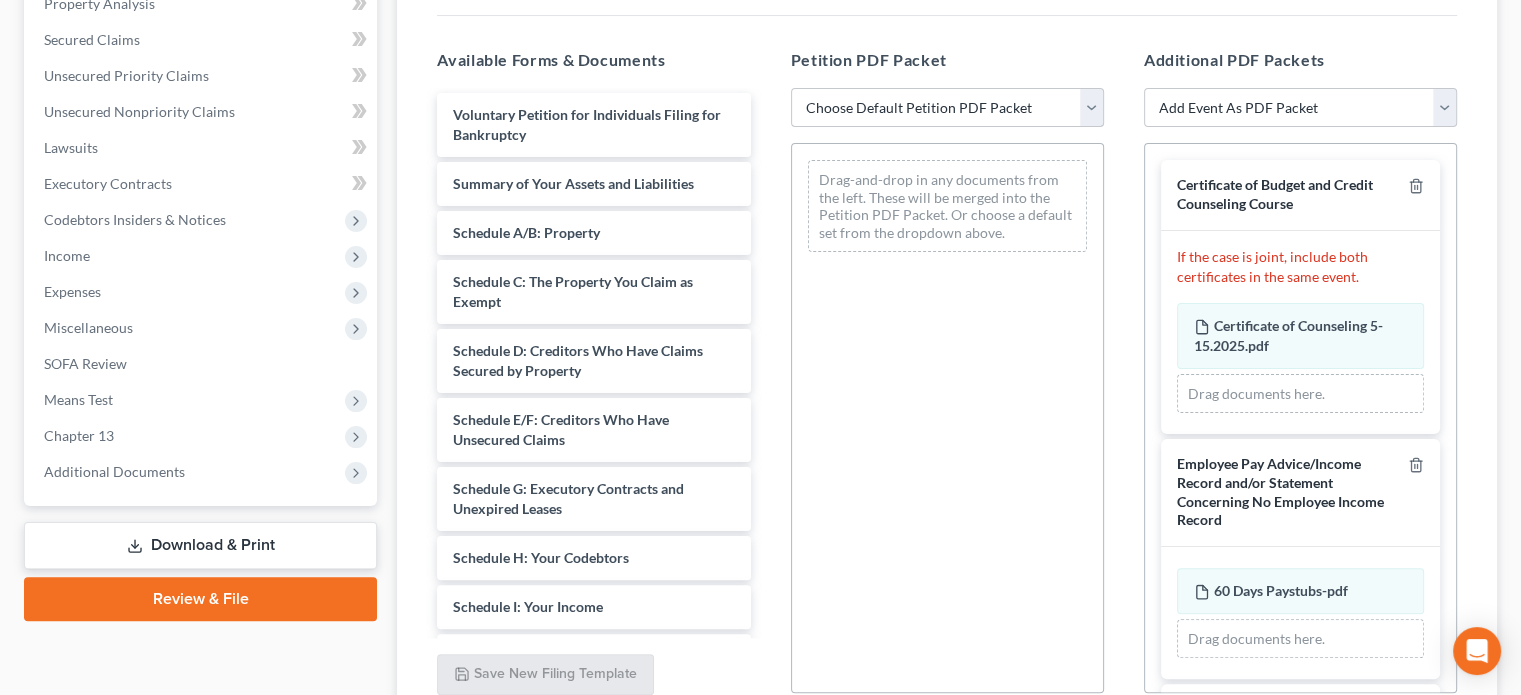 click on "Choose Default Petition PDF Packet Emergency Filing (Voluntary Petition and Creditor List Only) Chapter 13 Template CH13 above median income CH13 below median income" at bounding box center (947, 108) 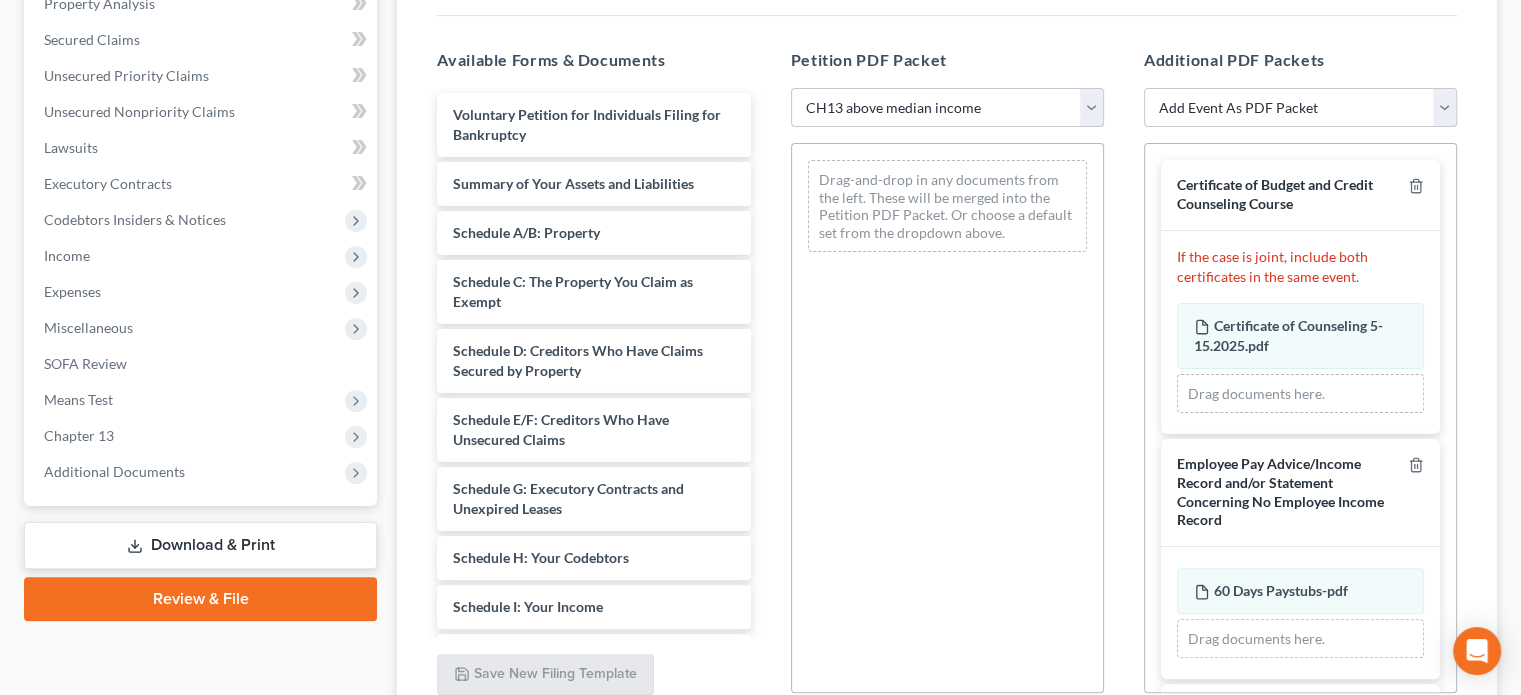 click on "Choose Default Petition PDF Packet Emergency Filing (Voluntary Petition and Creditor List Only) Chapter 13 Template CH13 above median income CH13 below median income" at bounding box center [947, 108] 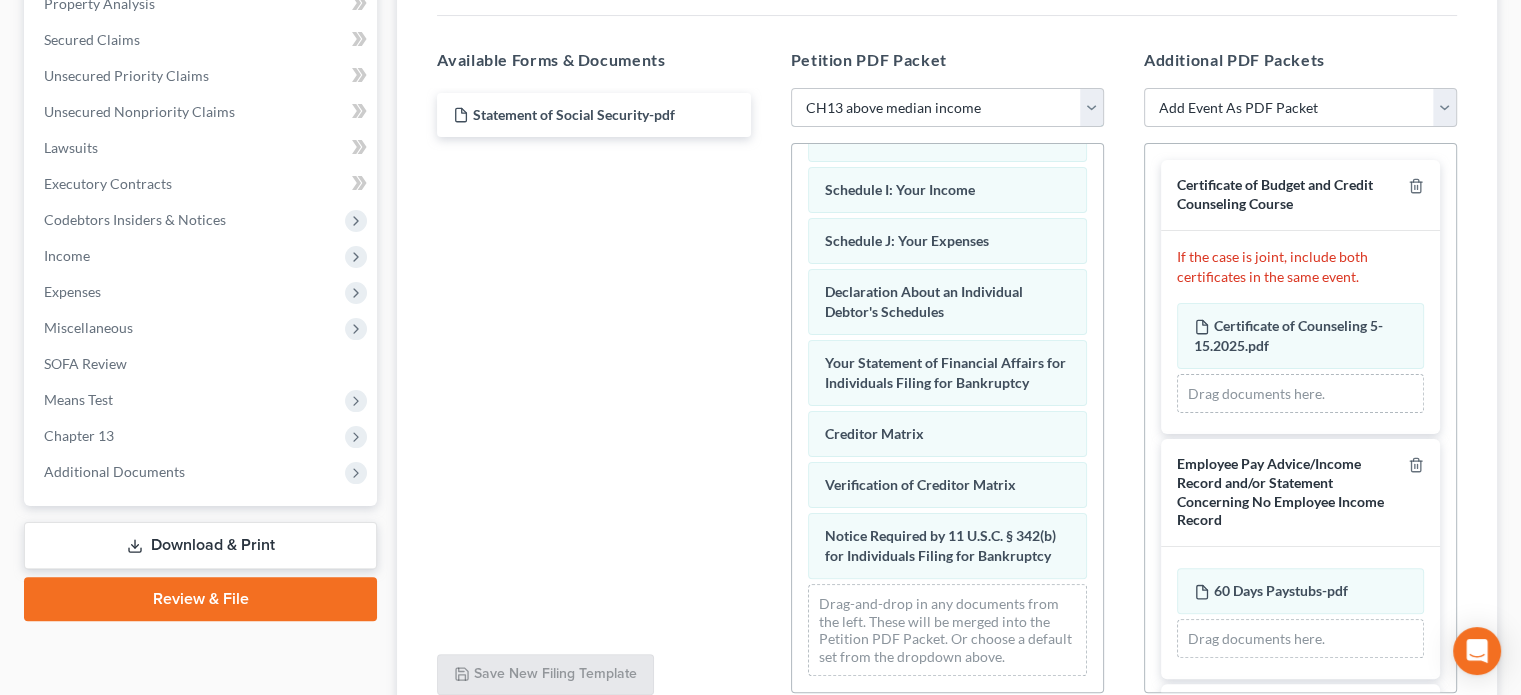 scroll, scrollTop: 513, scrollLeft: 0, axis: vertical 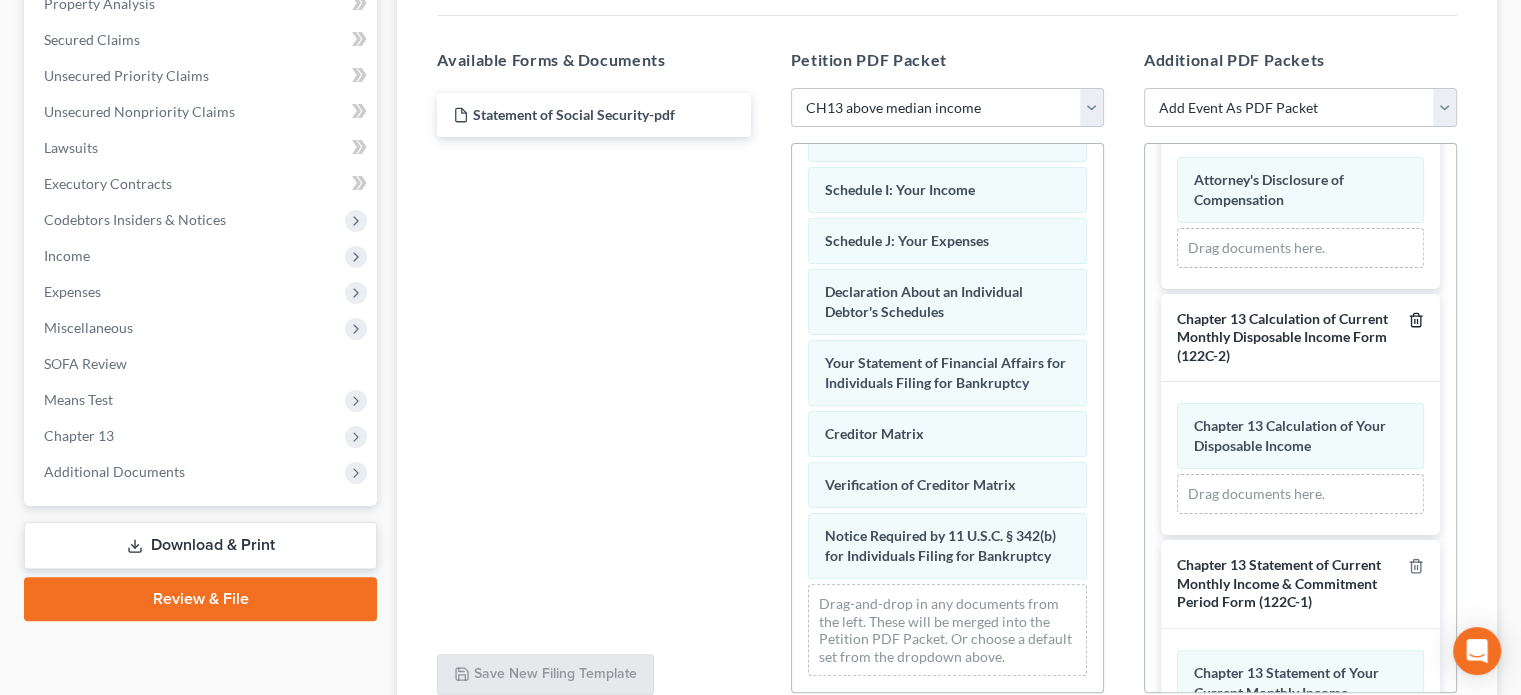 click 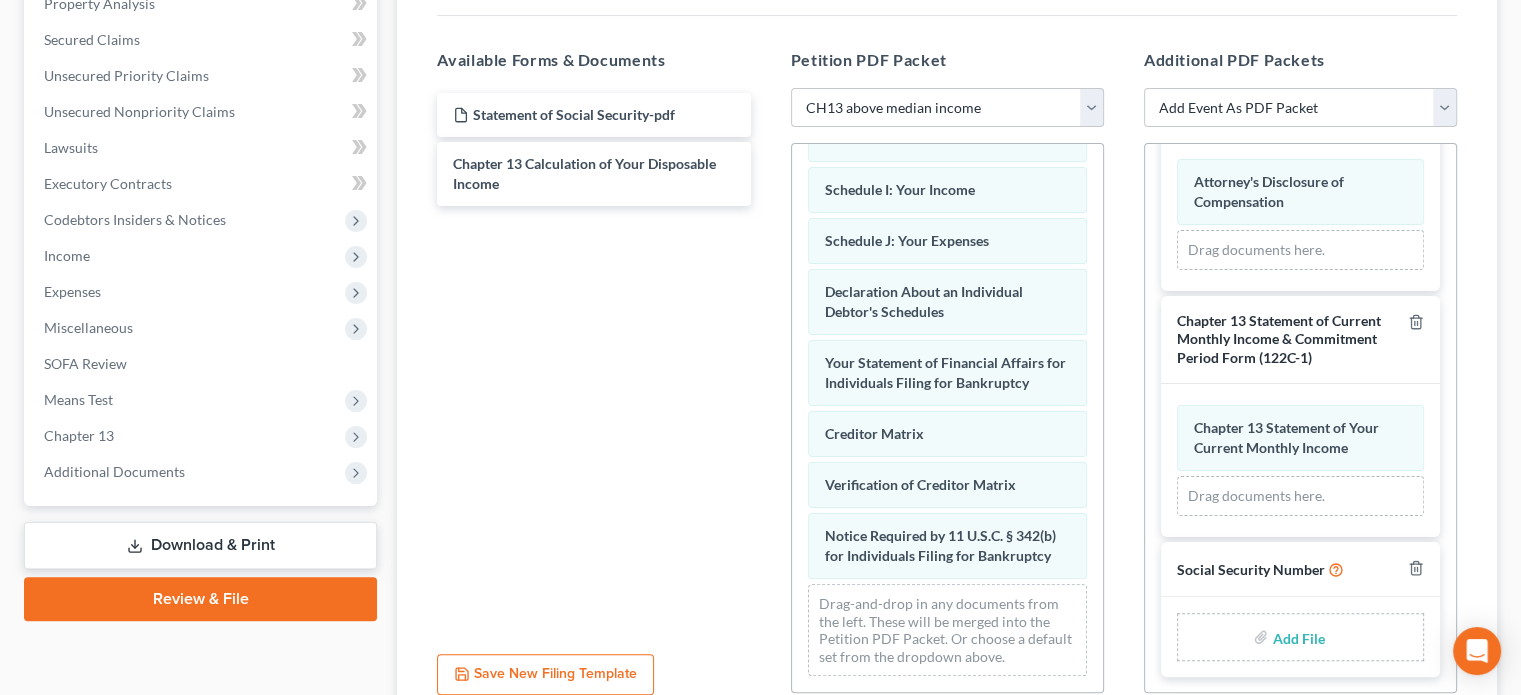 scroll, scrollTop: 592, scrollLeft: 0, axis: vertical 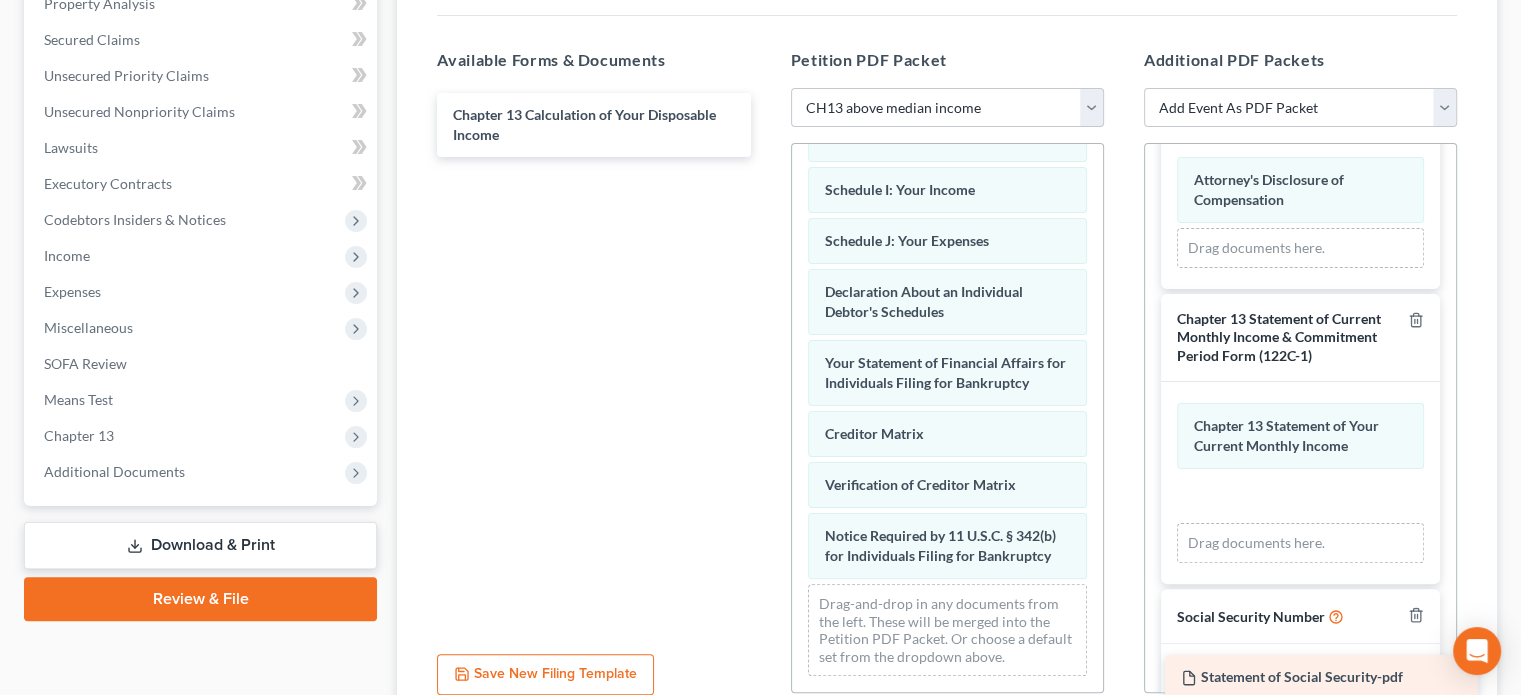 drag, startPoint x: 592, startPoint y: 107, endPoint x: 1320, endPoint y: 669, distance: 919.6891 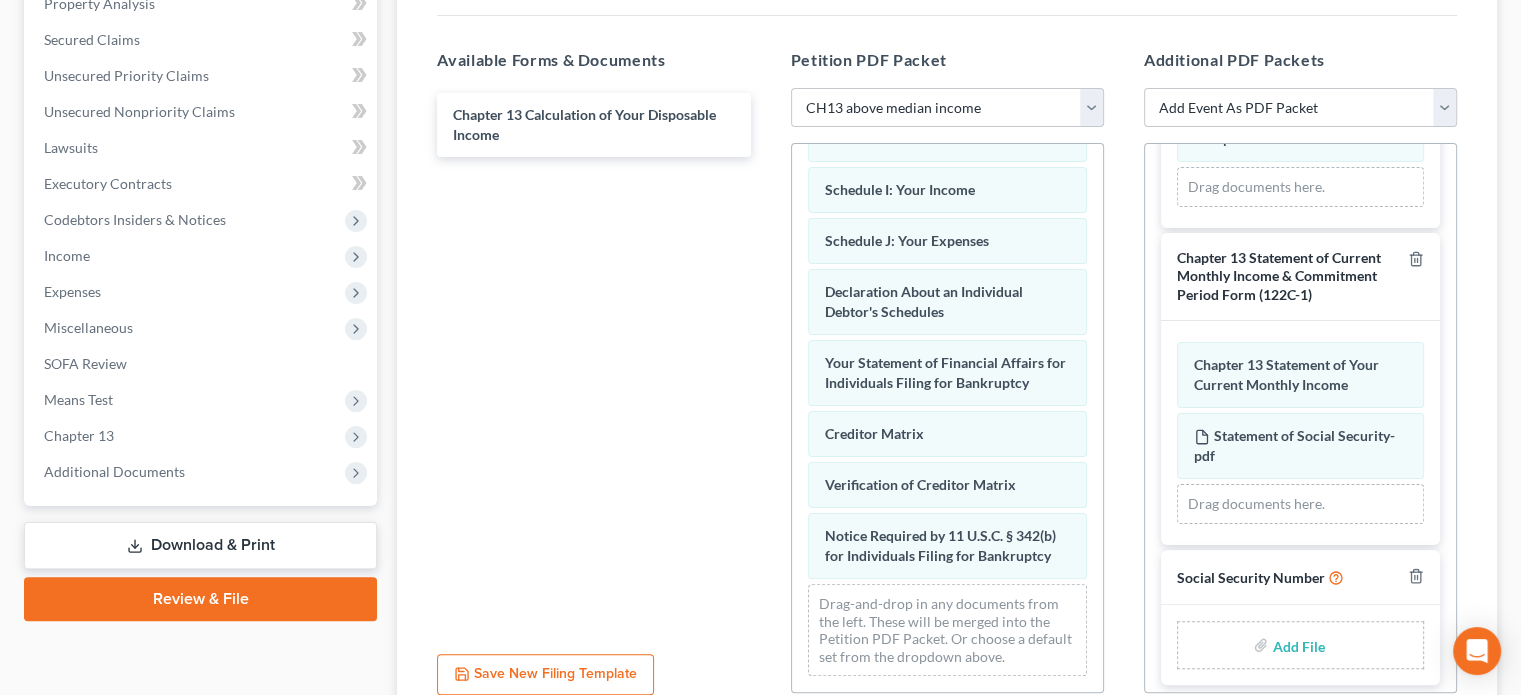 scroll, scrollTop: 663, scrollLeft: 0, axis: vertical 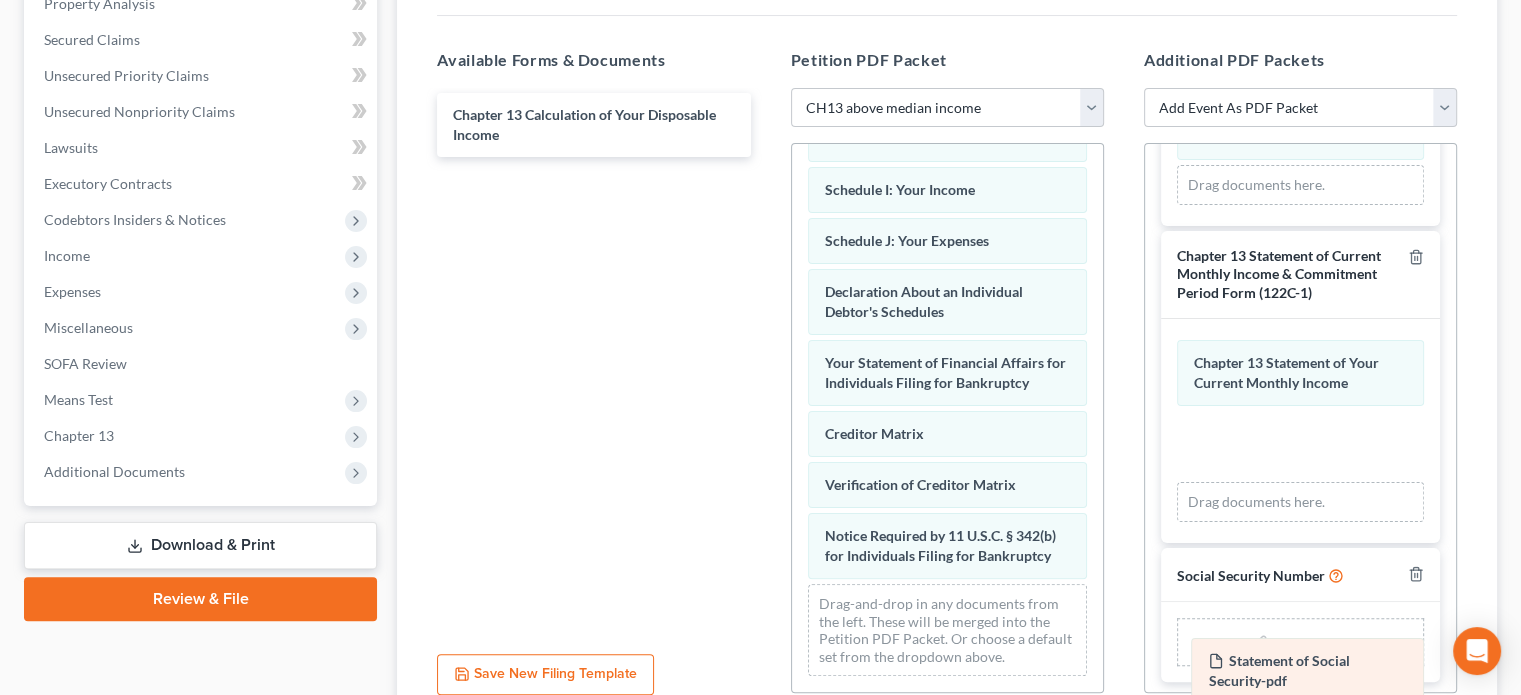 drag, startPoint x: 1296, startPoint y: 428, endPoint x: 1311, endPoint y: 653, distance: 225.49945 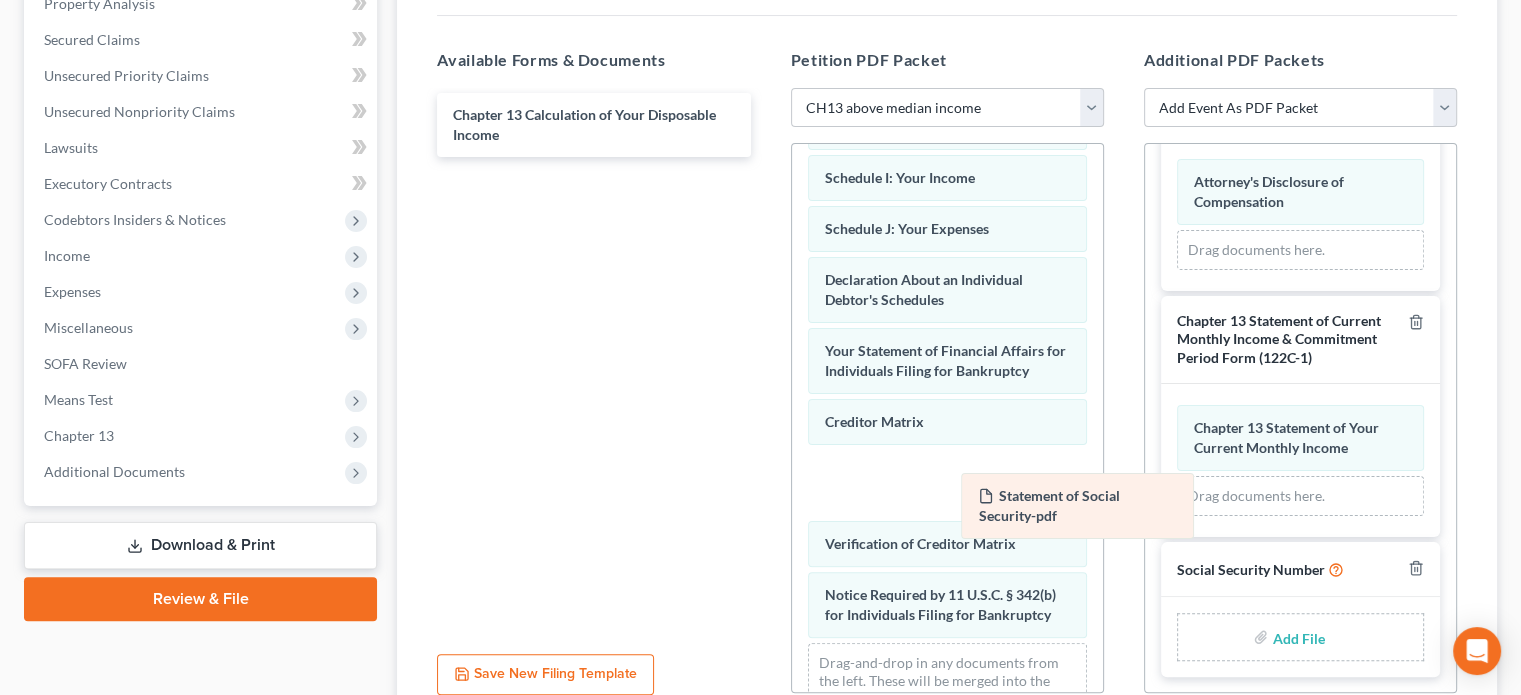 scroll, scrollTop: 592, scrollLeft: 0, axis: vertical 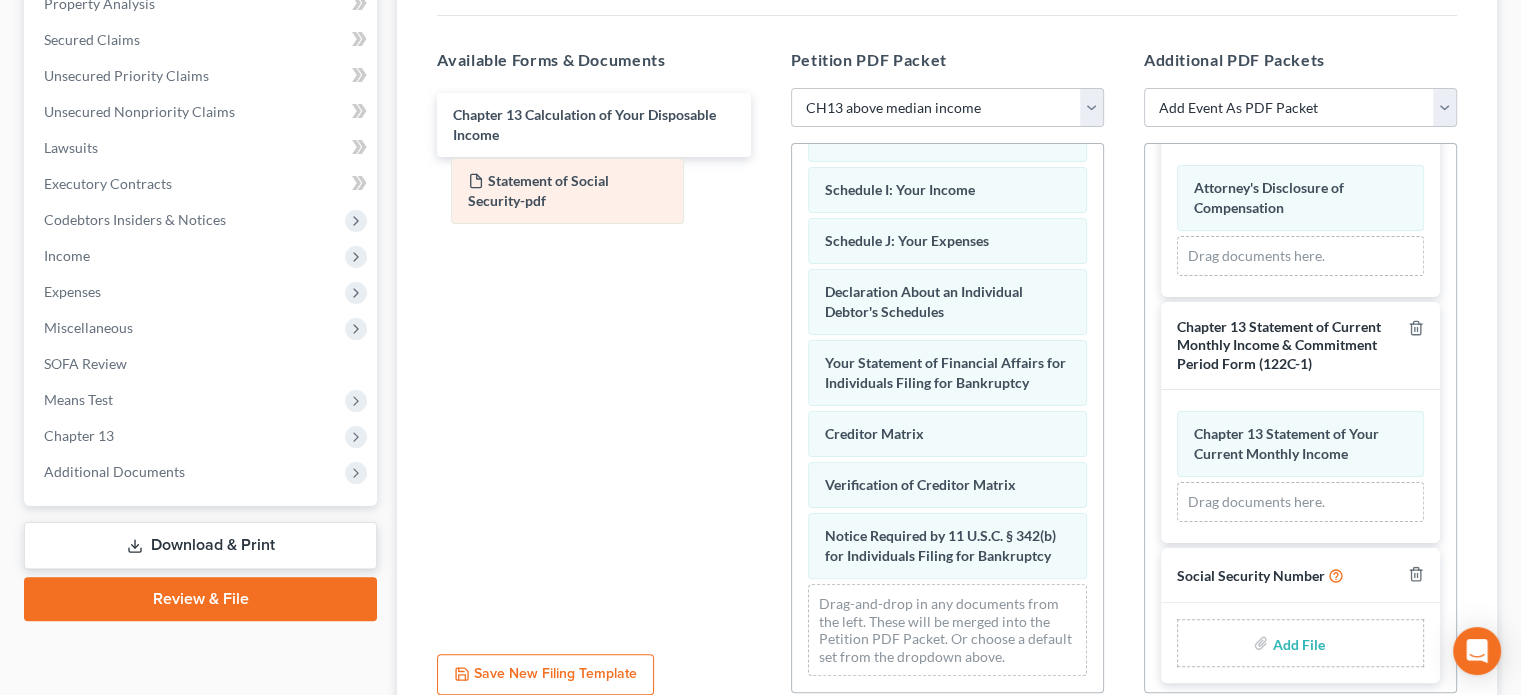 drag, startPoint x: 1273, startPoint y: 425, endPoint x: 550, endPoint y: 177, distance: 764.3514 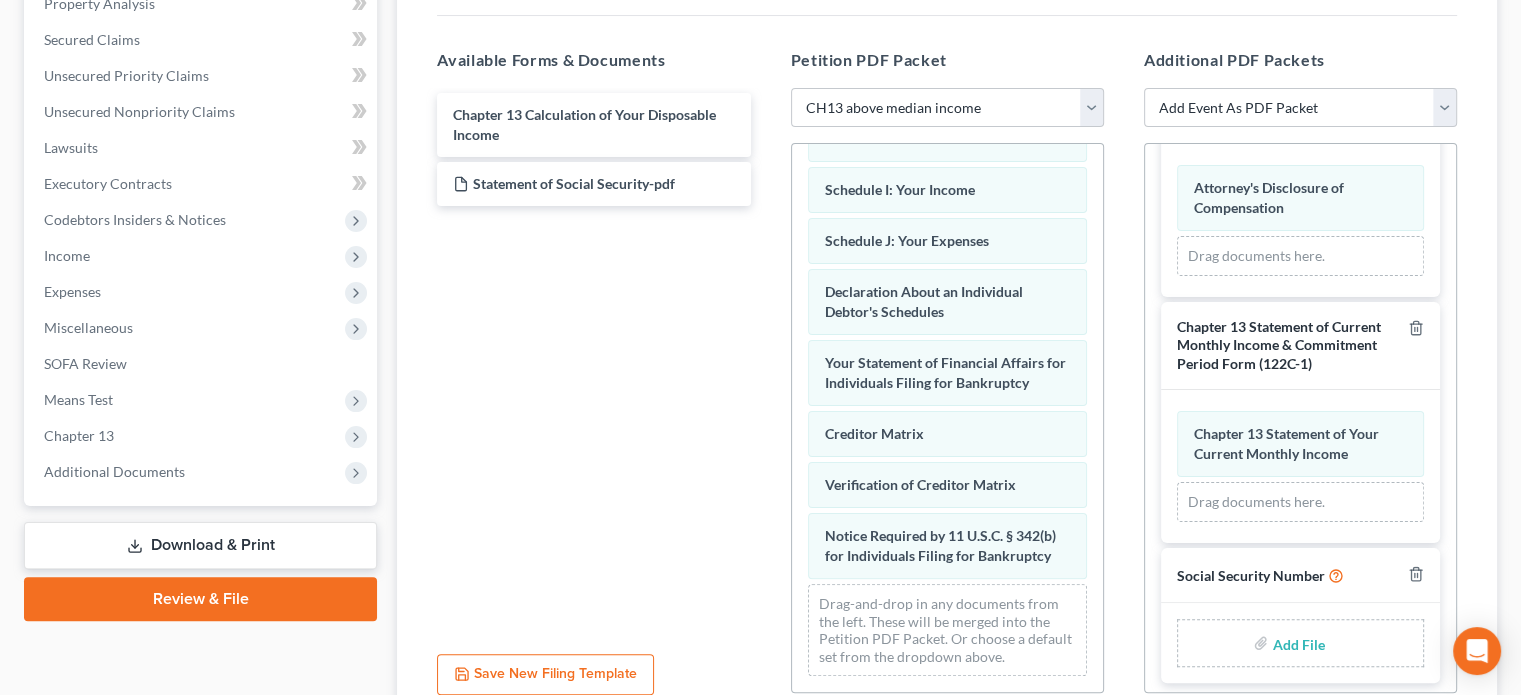 drag, startPoint x: 547, startPoint y: 177, endPoint x: 396, endPoint y: 330, distance: 214.96512 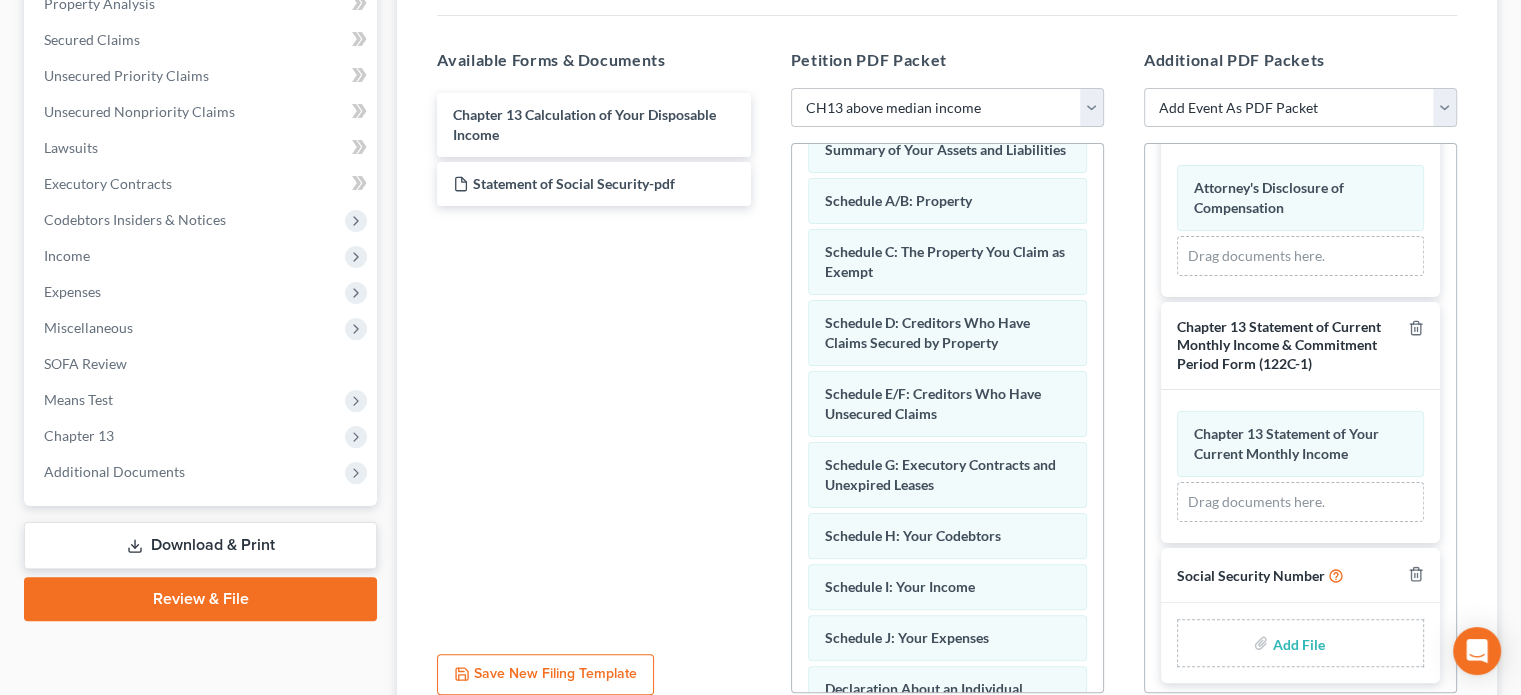 scroll, scrollTop: 0, scrollLeft: 0, axis: both 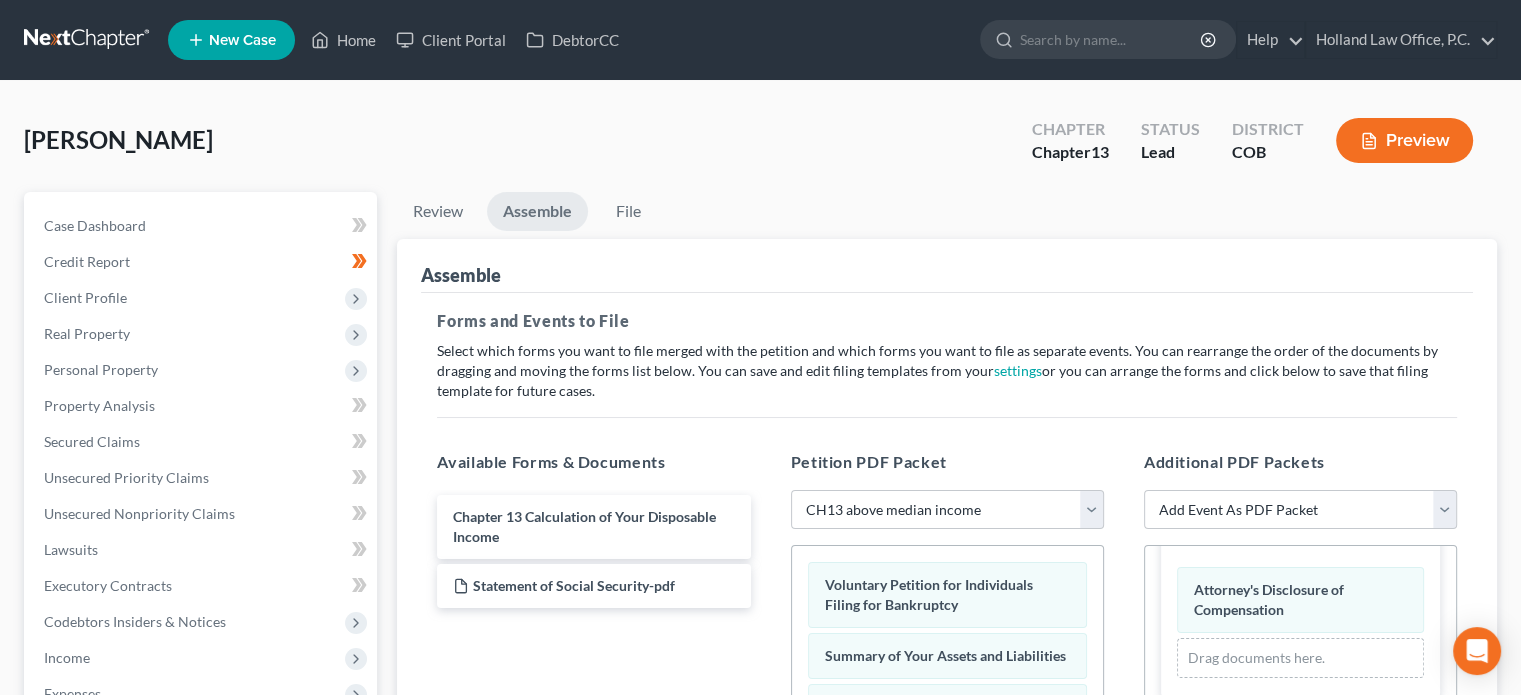type on "C:\fakepath\Statement of Social Security.pdf" 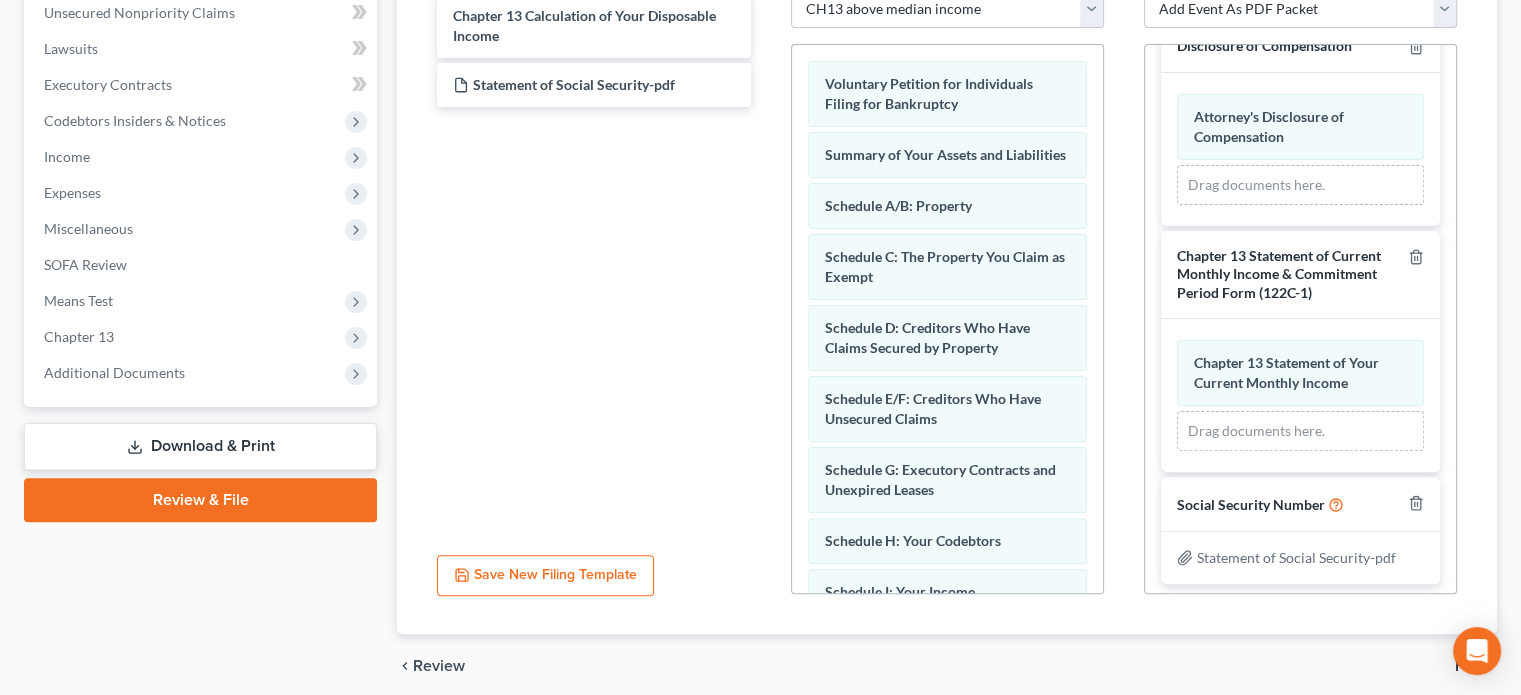 scroll, scrollTop: 578, scrollLeft: 0, axis: vertical 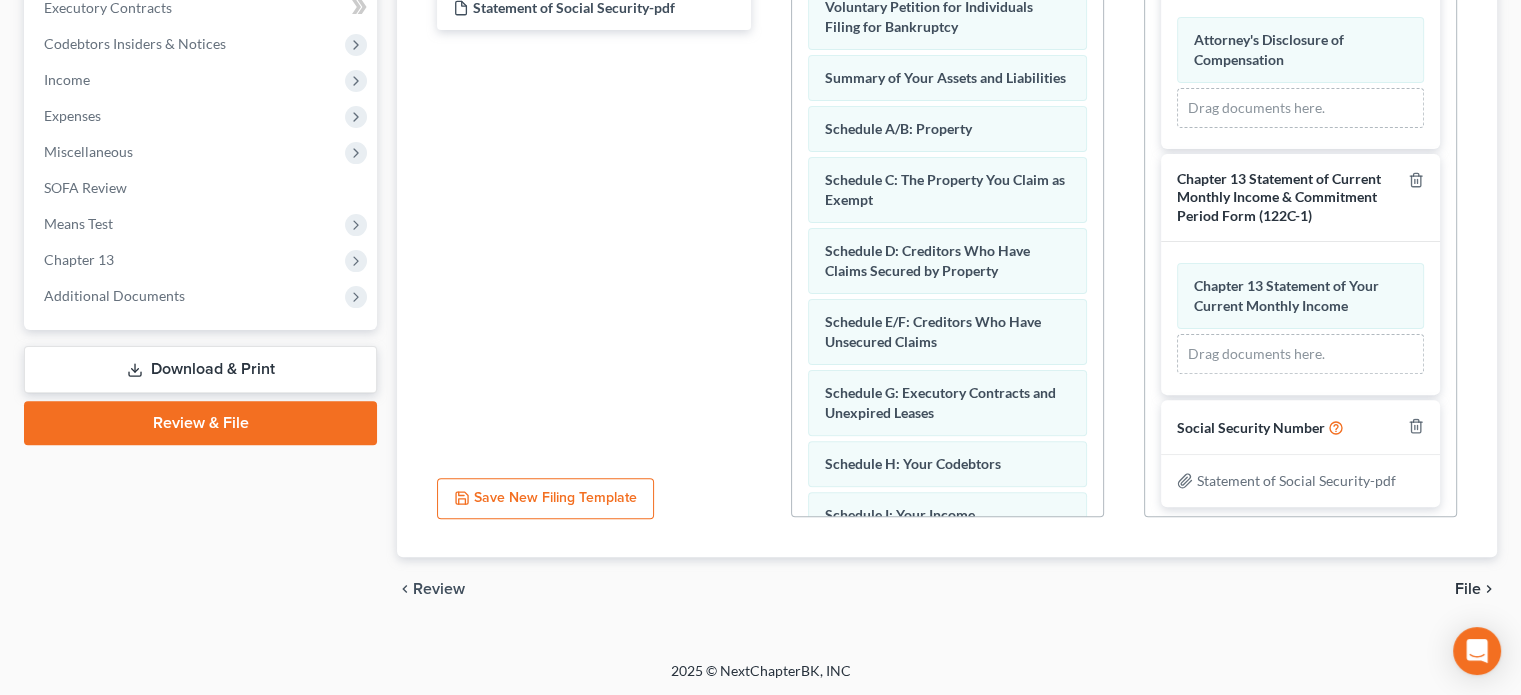 click on "File" at bounding box center [1468, 589] 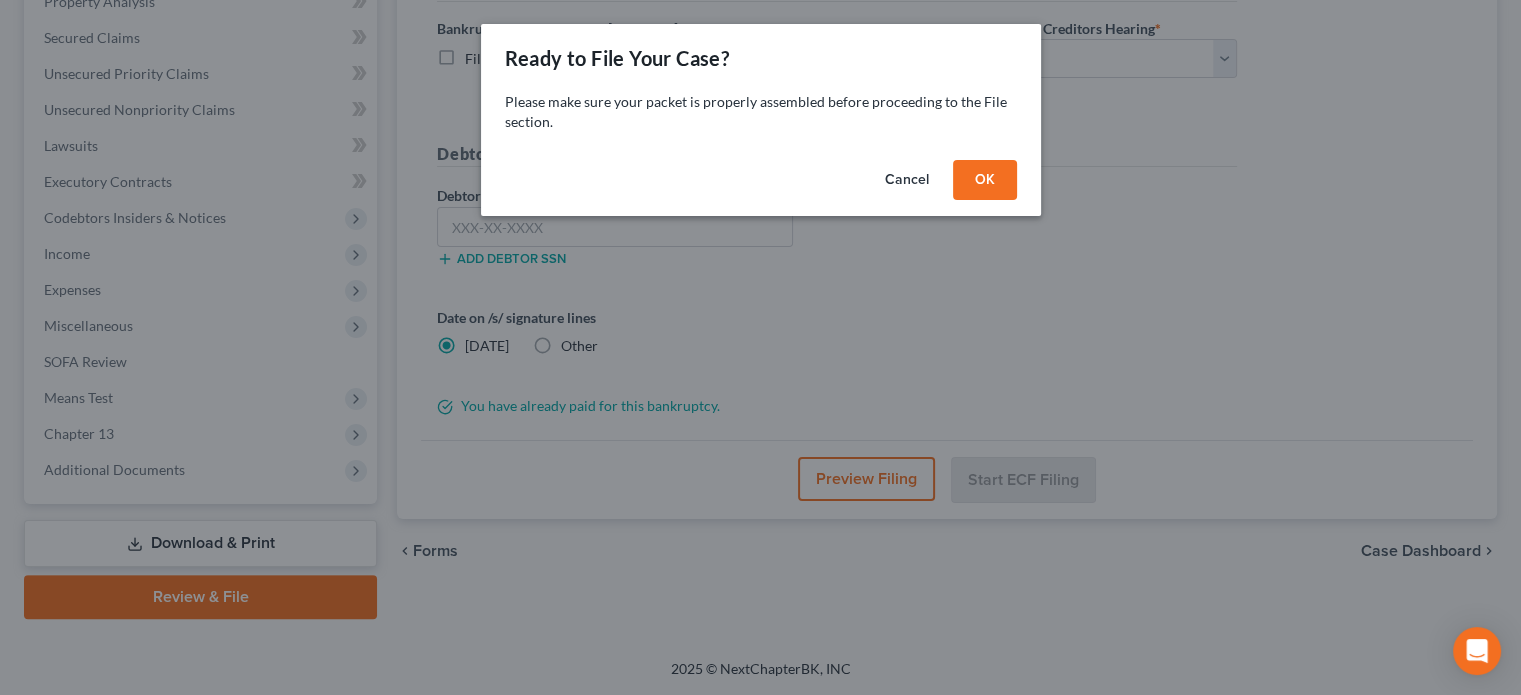 scroll, scrollTop: 402, scrollLeft: 0, axis: vertical 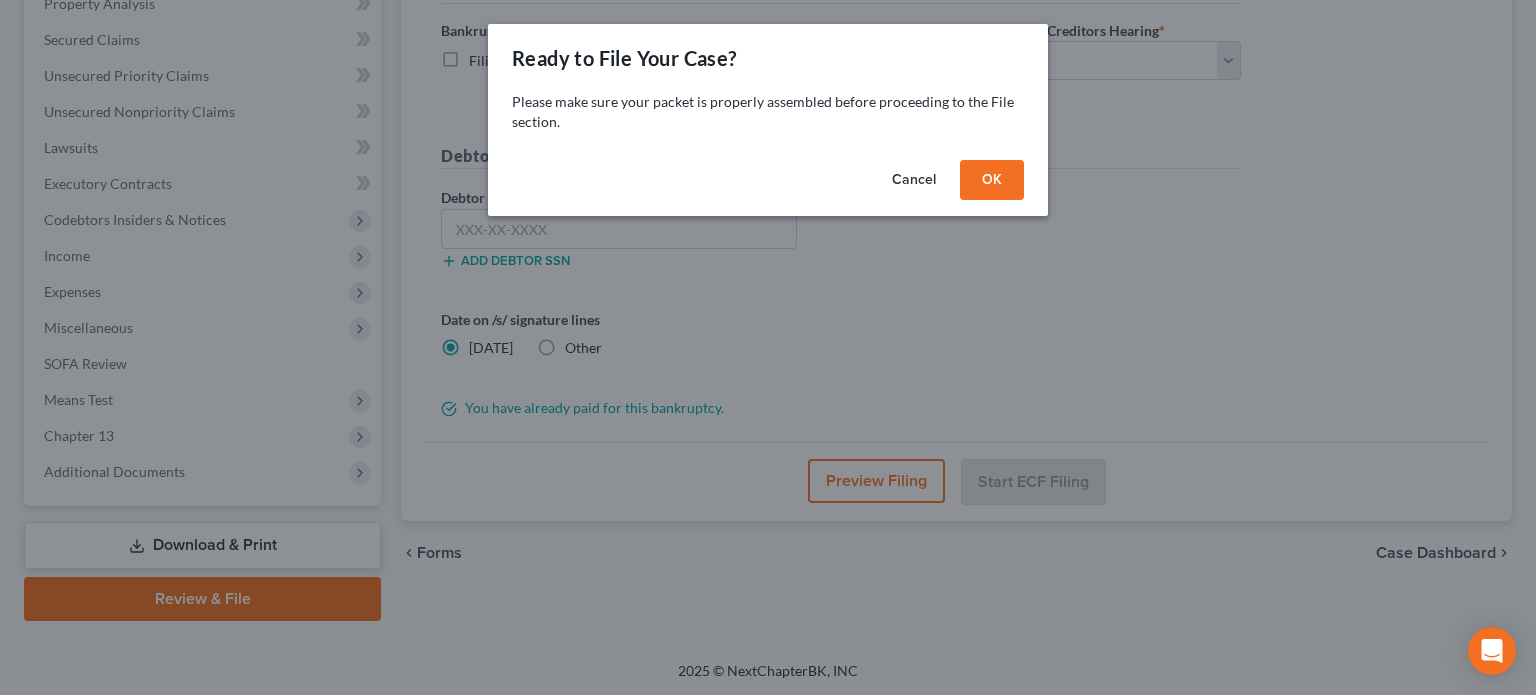 click on "OK" at bounding box center (992, 180) 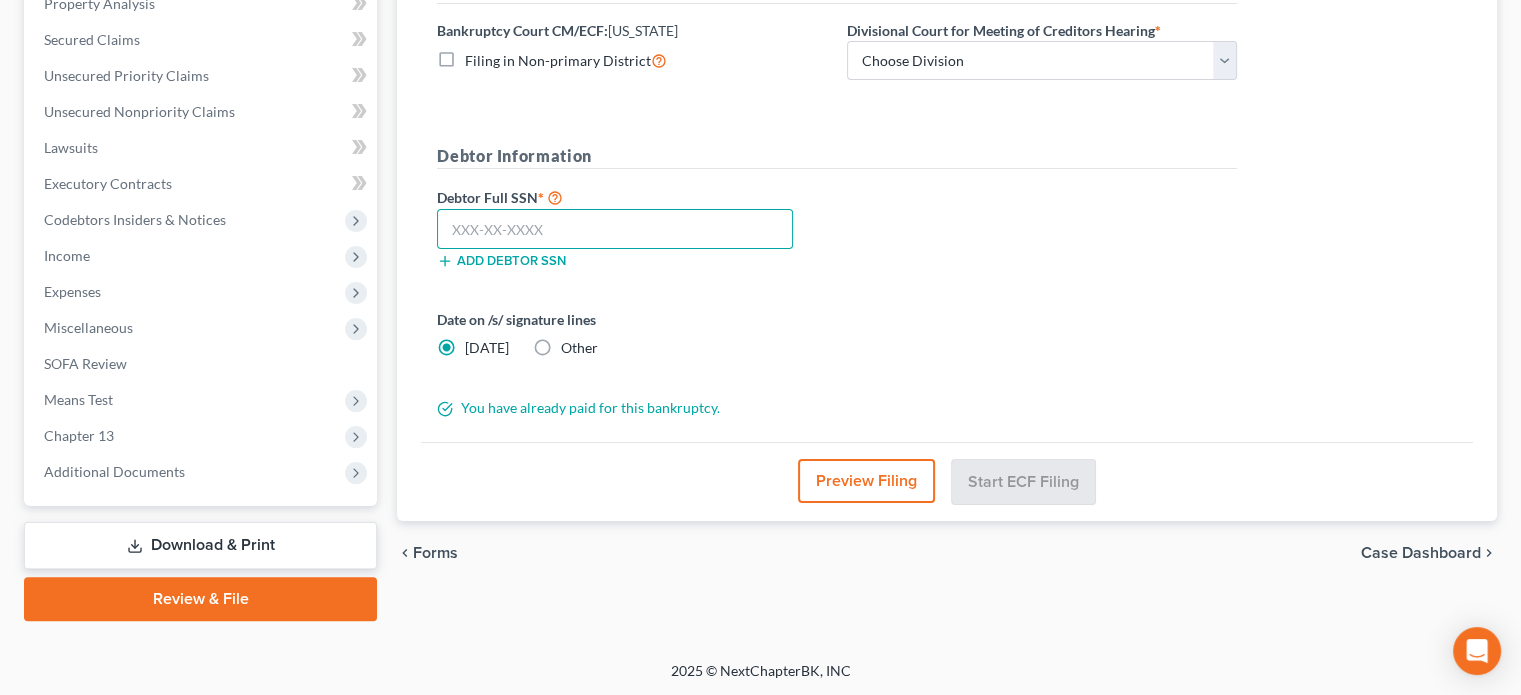 click at bounding box center [615, 229] 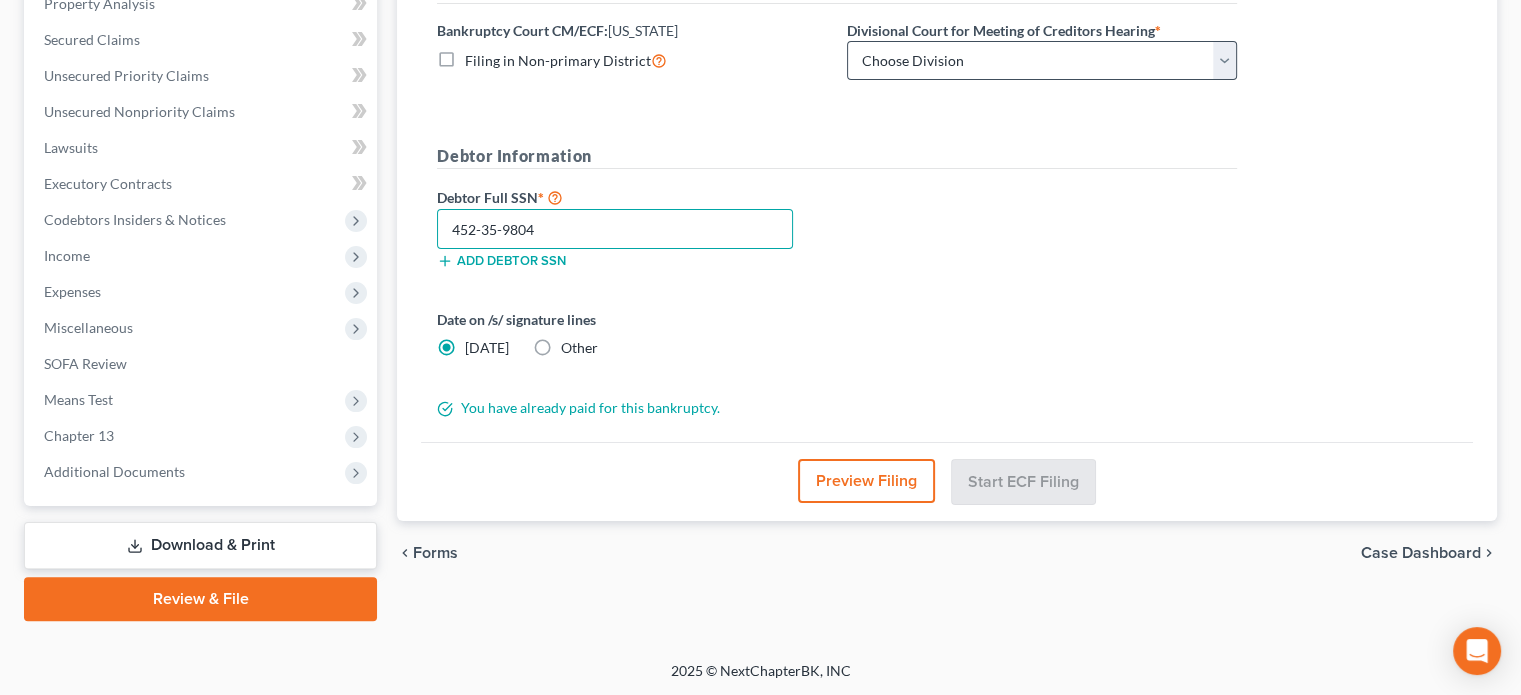 type on "452-35-9804" 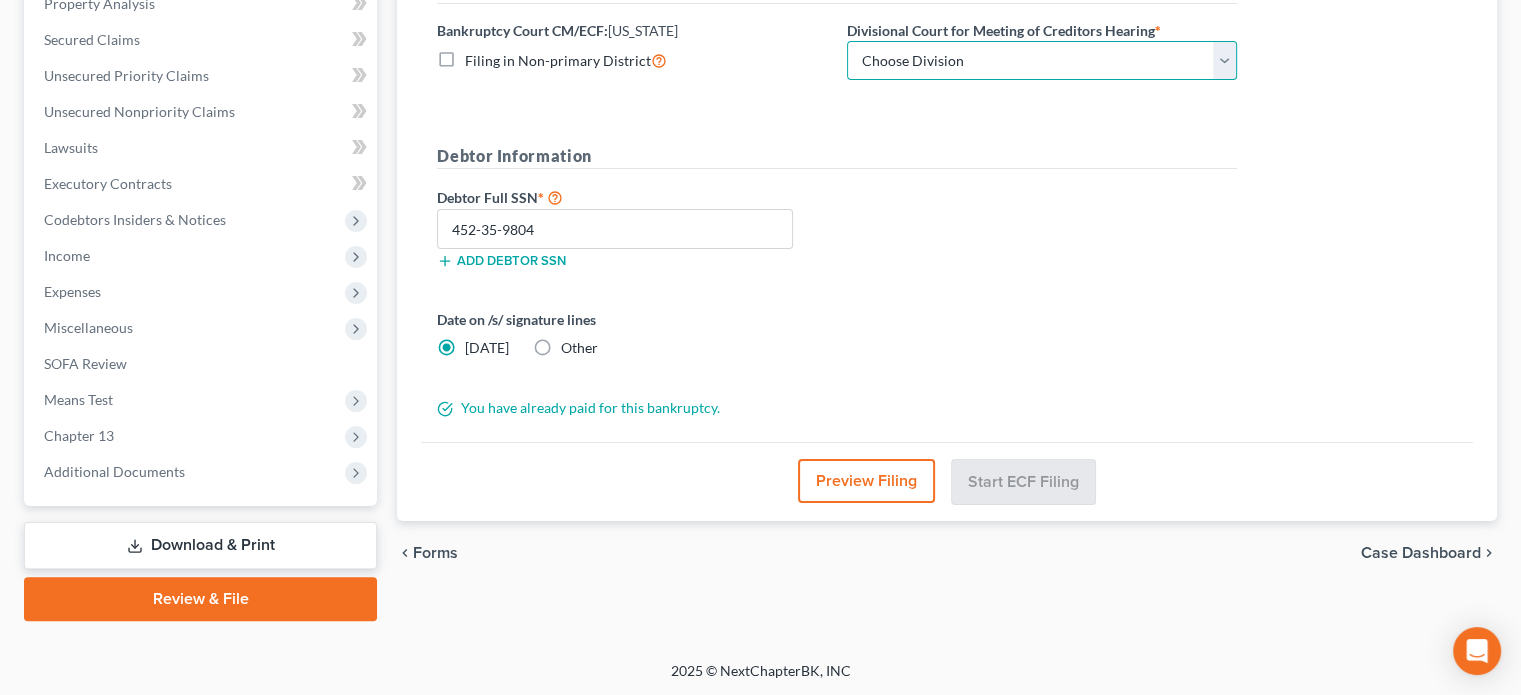 click on "Choose Division [GEOGRAPHIC_DATA]" at bounding box center (1042, 61) 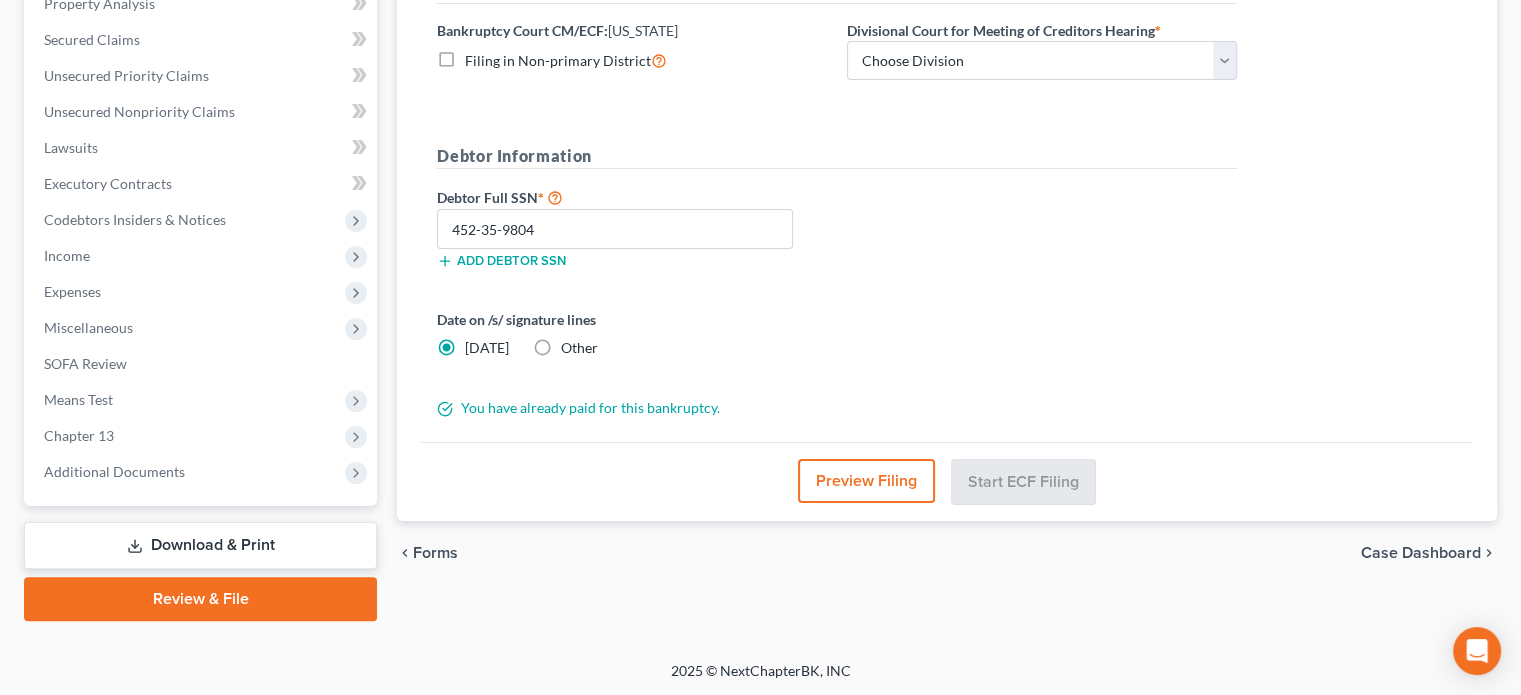 click on "District Information Bankruptcy Court CM/ECF:  [US_STATE] Filing in Non-primary District  Divisional Court for Meeting of Creditors Hearing  * Choose Division Denver Debtor Information Debtor Full SSN  *   452-35-9804 Add debtor SSN Date on /s/ signature lines [DATE] Other You have already paid for this bankruptcy." at bounding box center (837, 199) 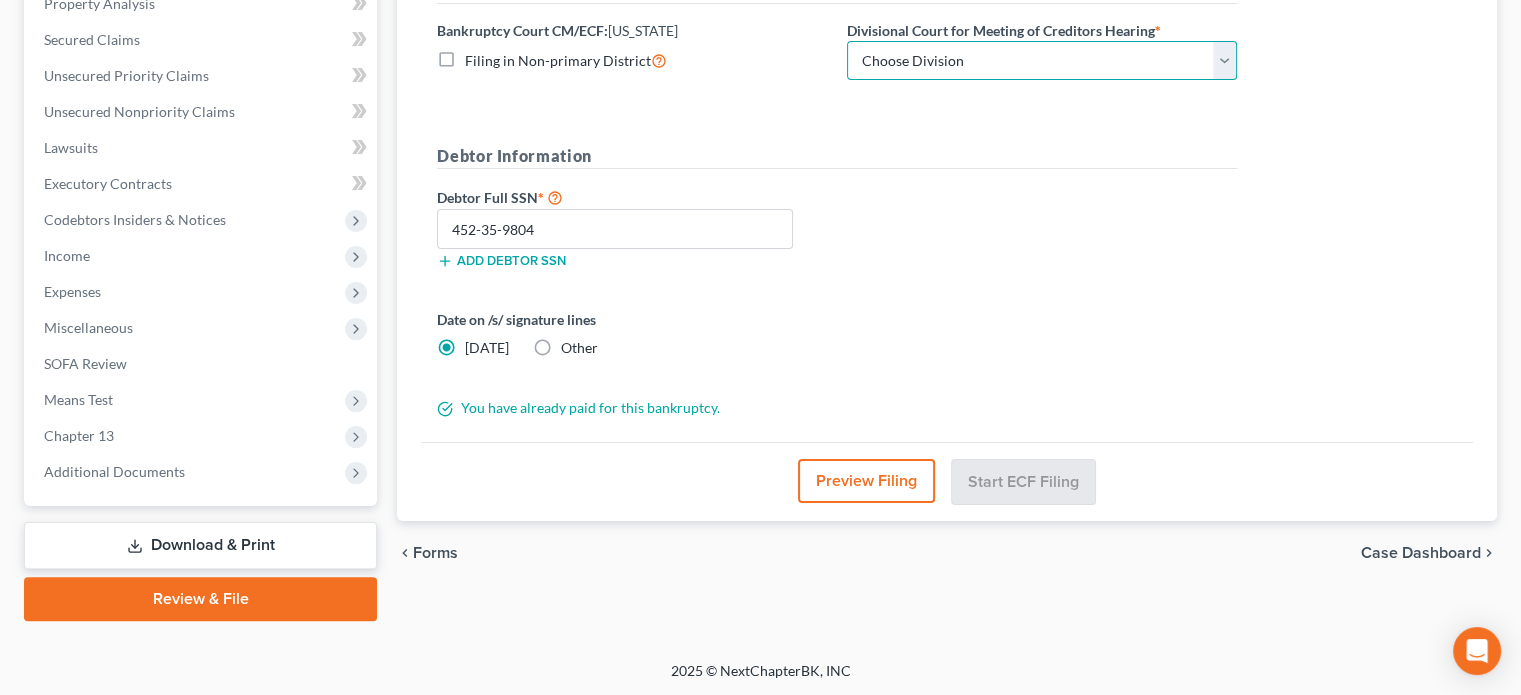 click on "Choose Division [GEOGRAPHIC_DATA]" at bounding box center [1042, 61] 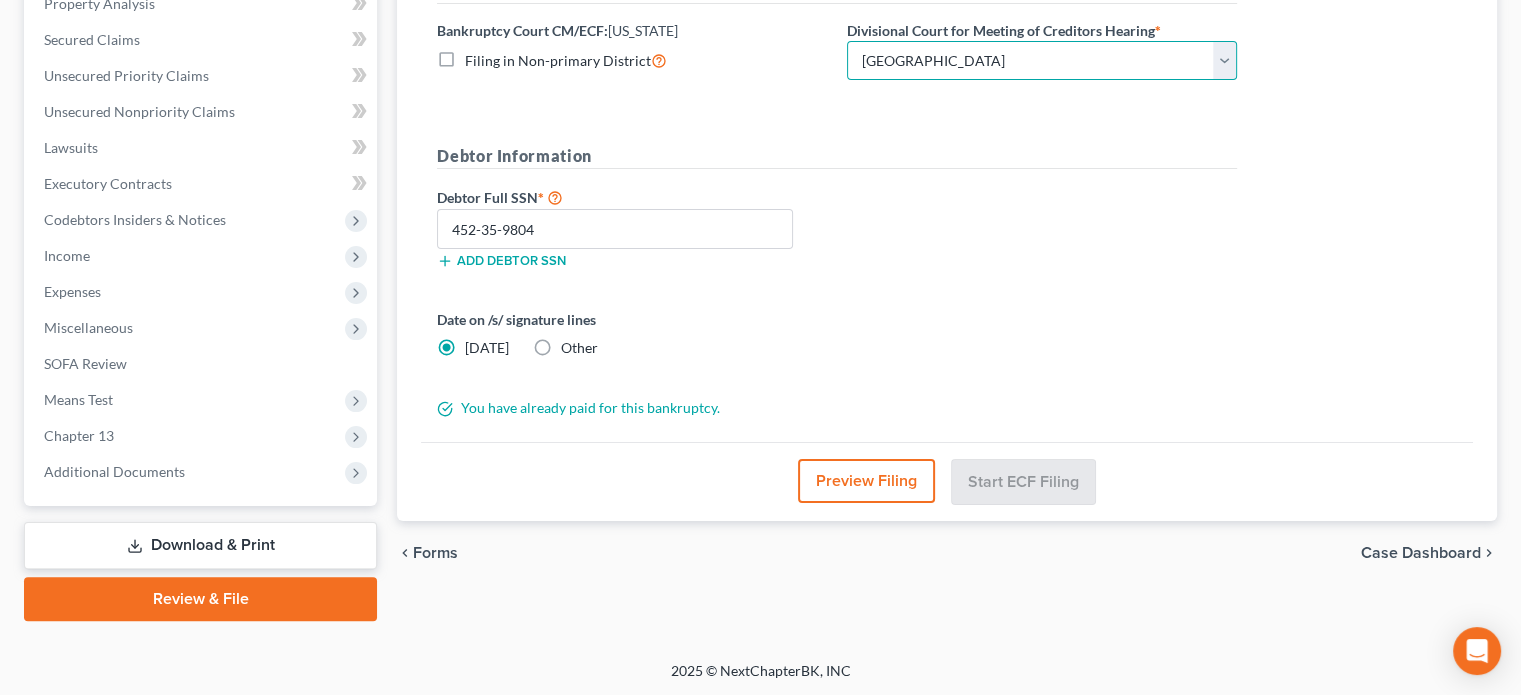 click on "Choose Division [GEOGRAPHIC_DATA]" at bounding box center (1042, 61) 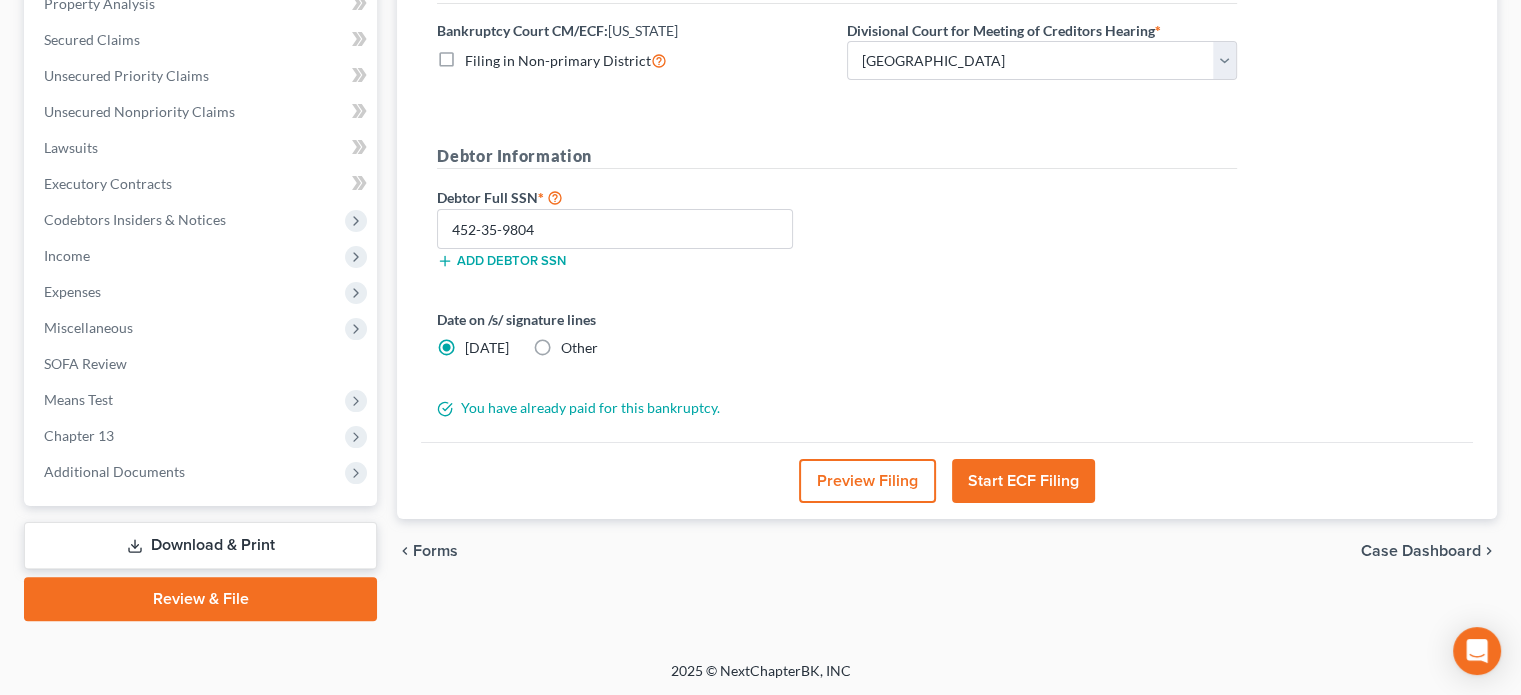 click on "Start ECF Filing" at bounding box center (1023, 481) 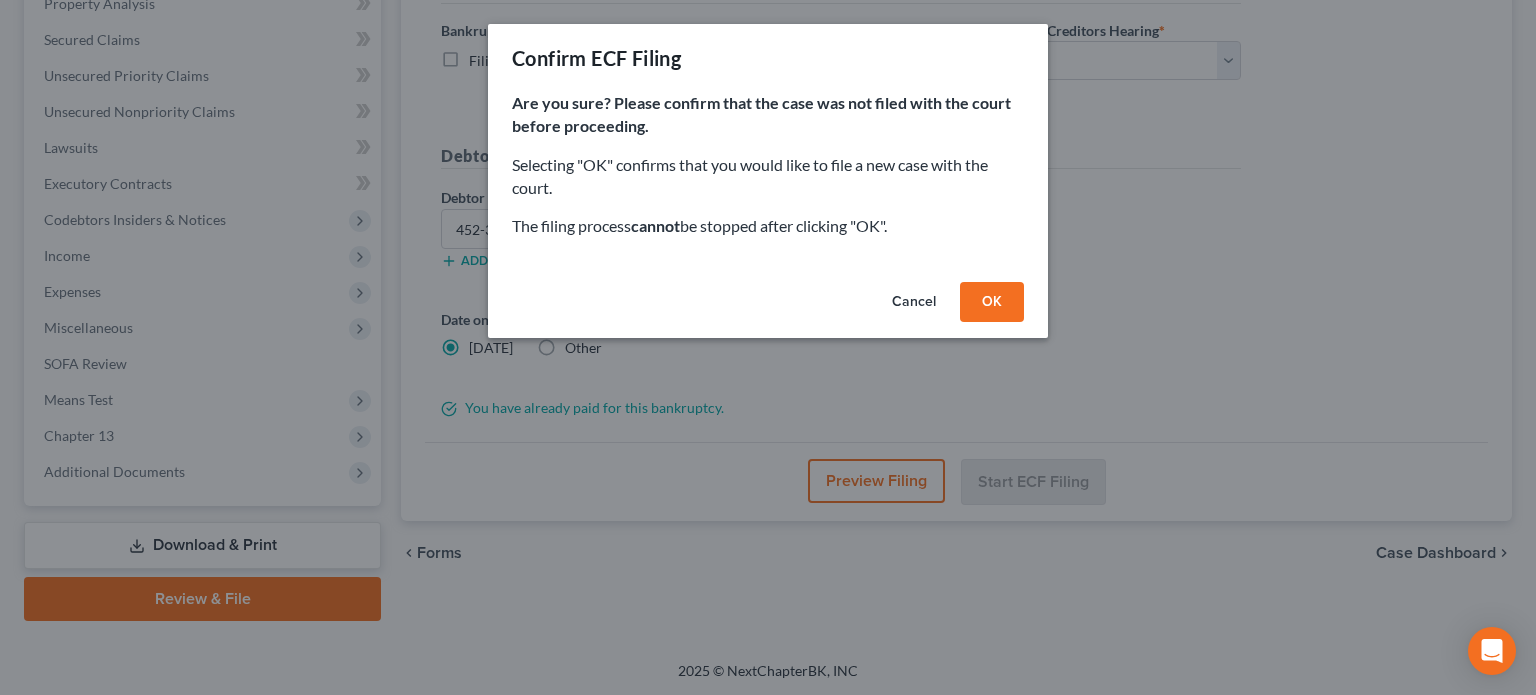 click on "Cancel" at bounding box center (914, 302) 